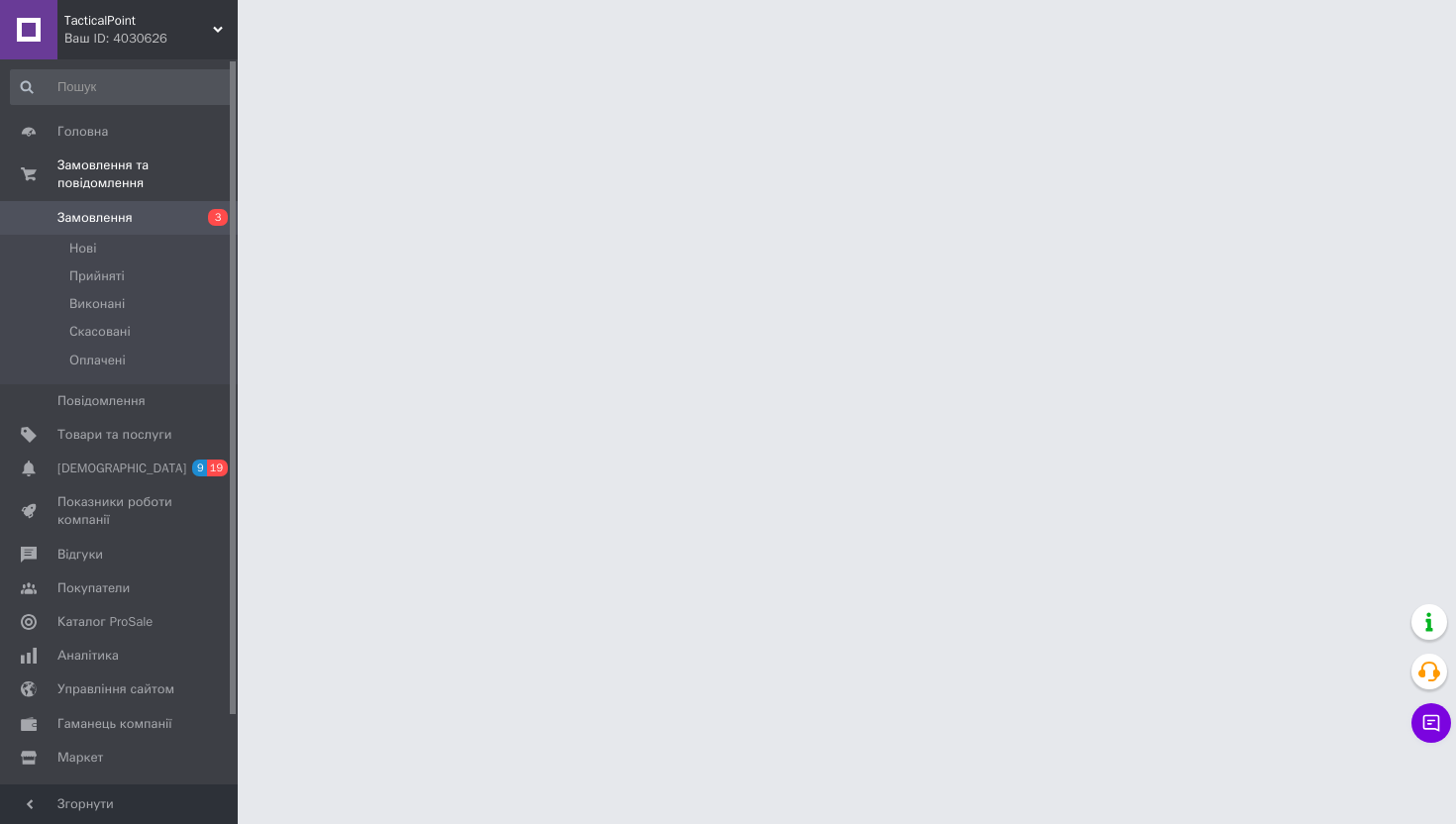 scroll, scrollTop: 0, scrollLeft: 0, axis: both 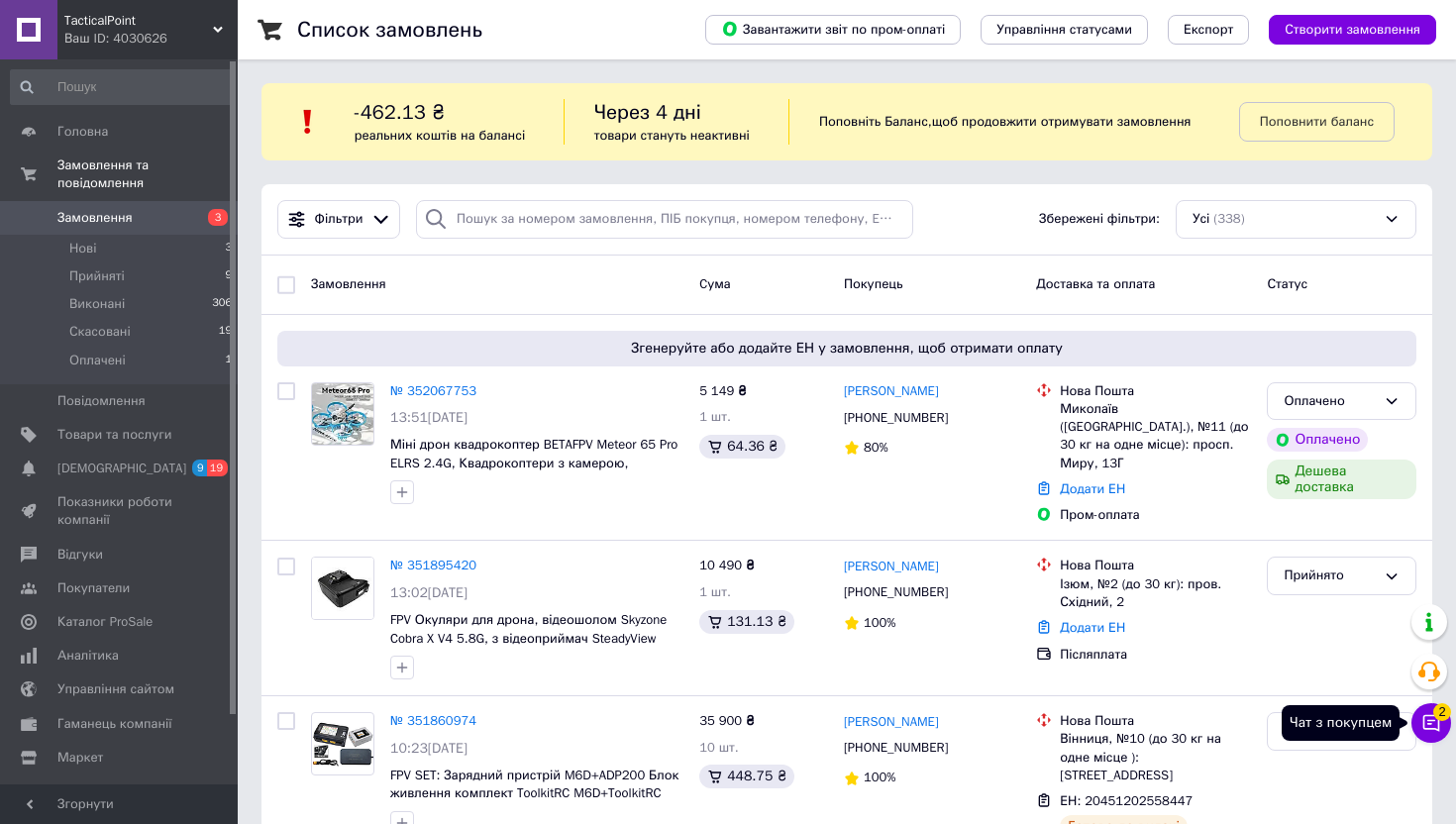 click on "Чат з покупцем 2" at bounding box center (1431, 723) 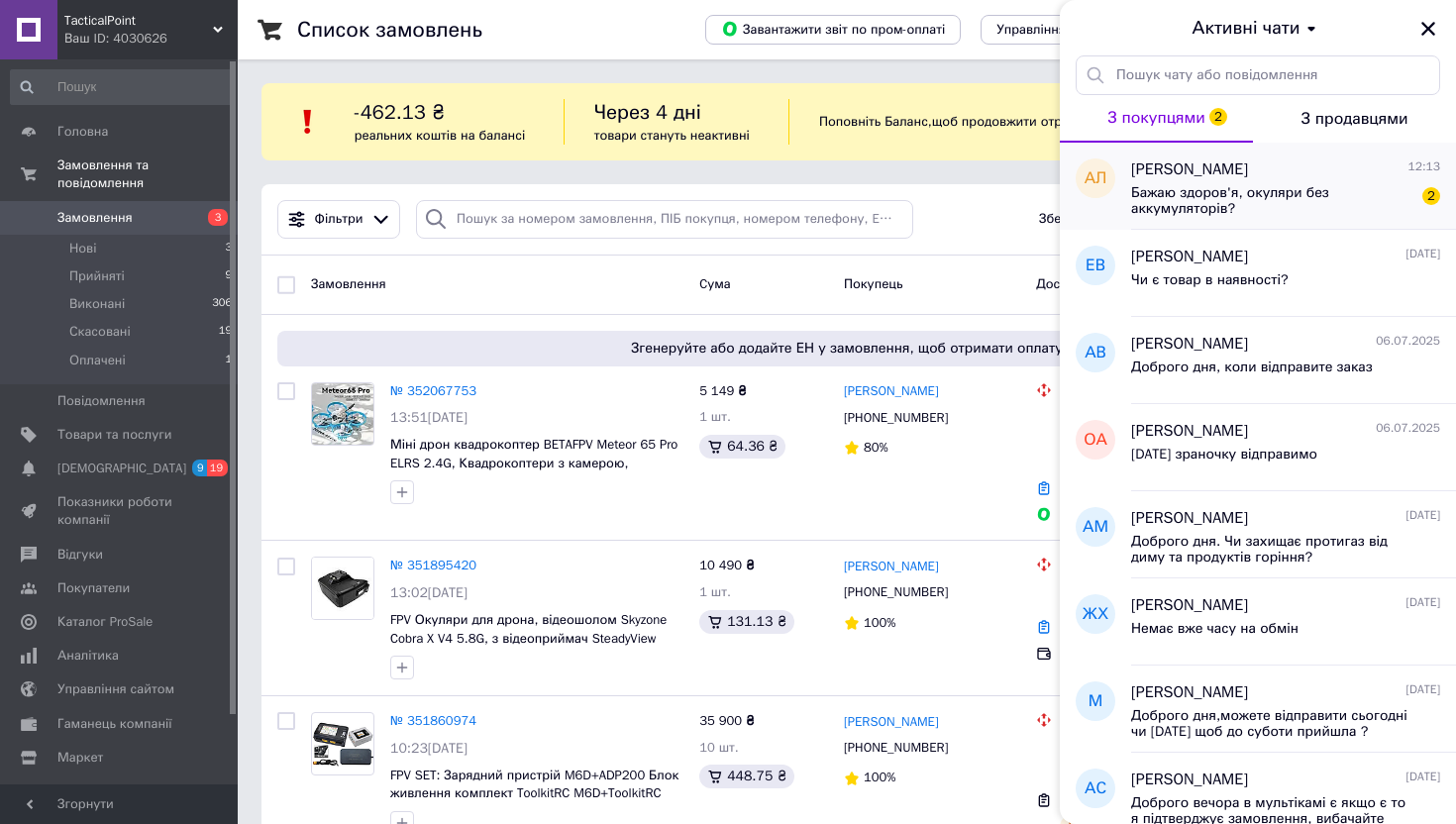 click on "[PERSON_NAME]" at bounding box center [1190, 169] 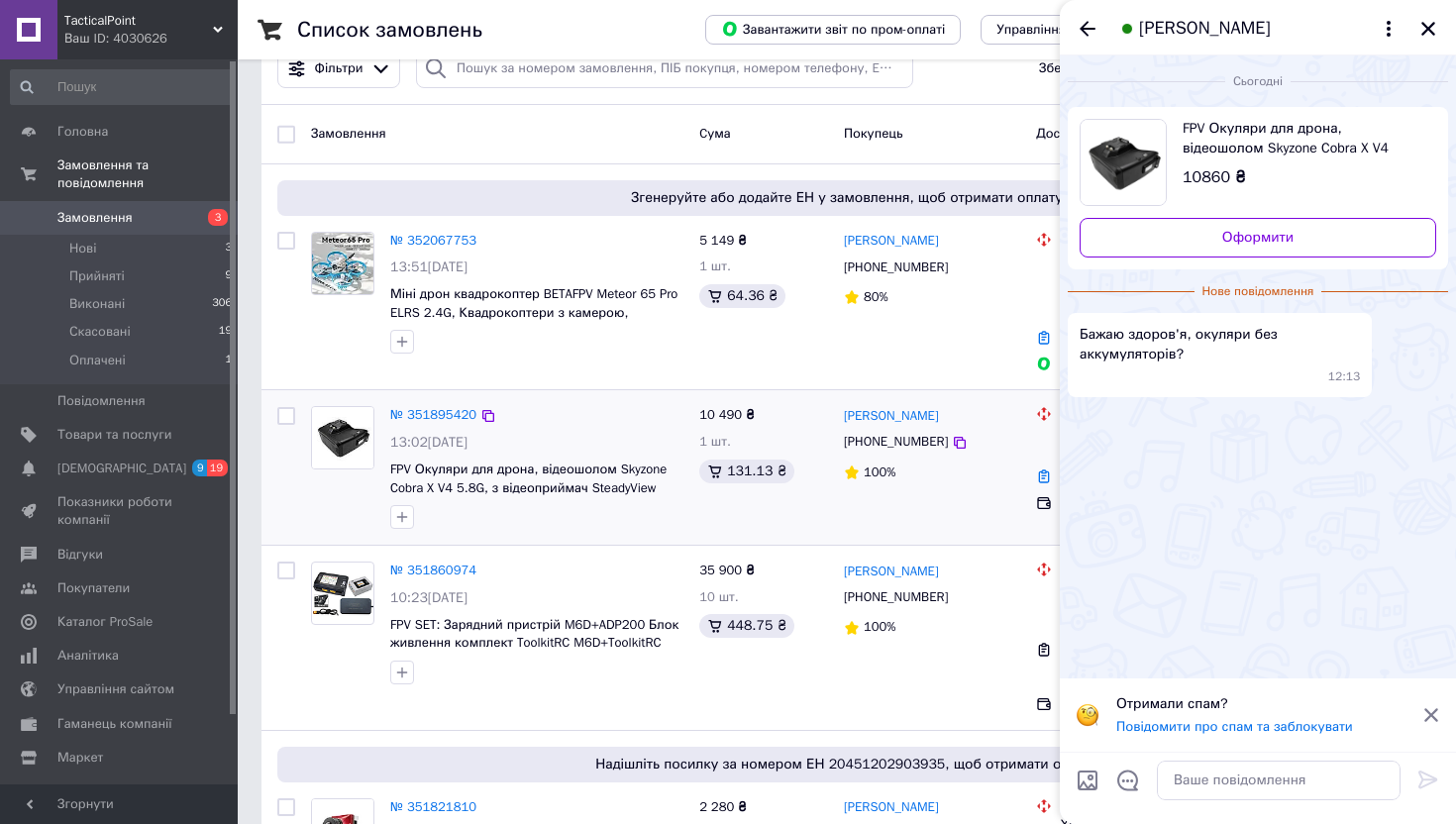 scroll, scrollTop: 0, scrollLeft: 0, axis: both 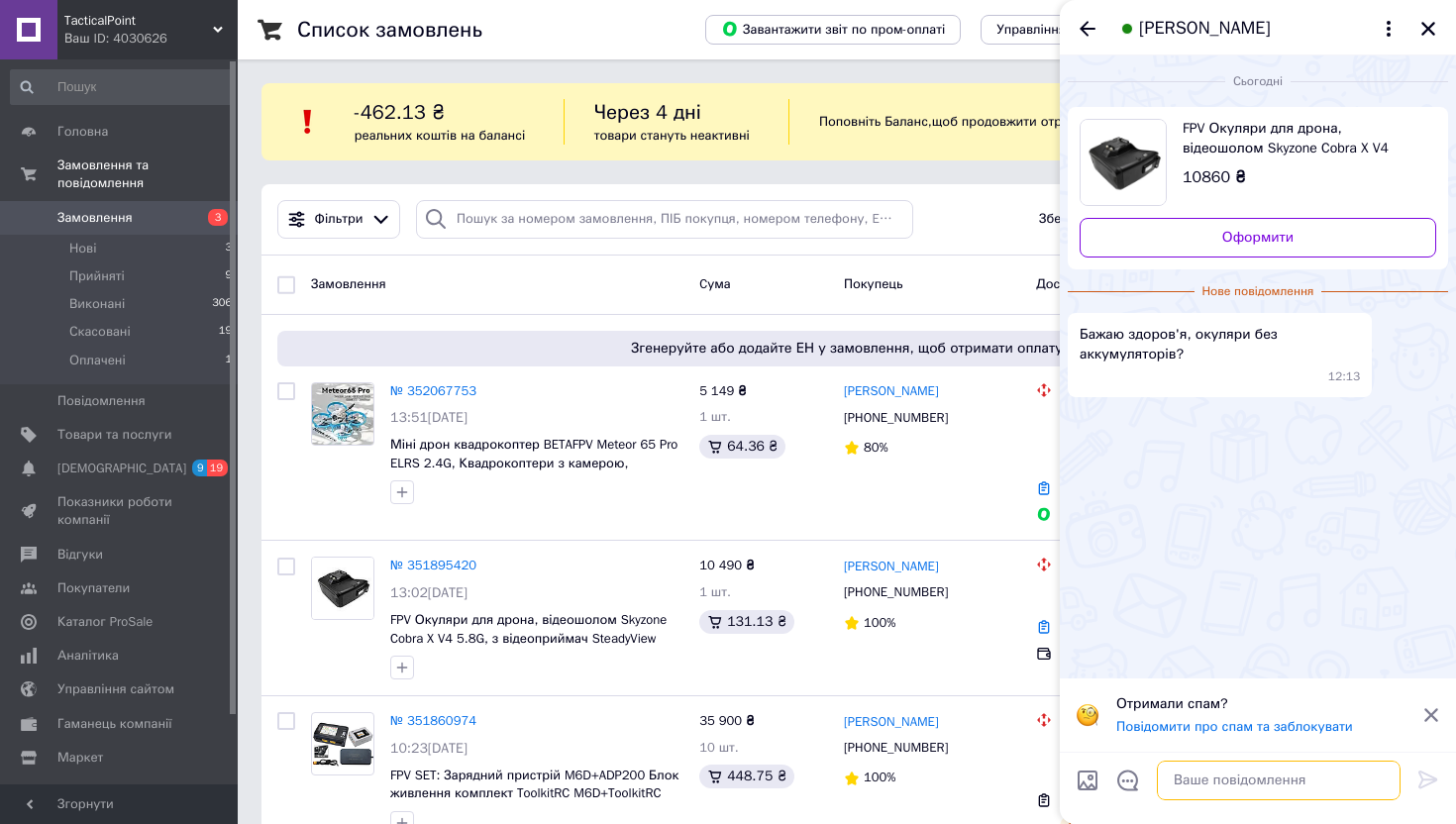 click at bounding box center (1279, 780) 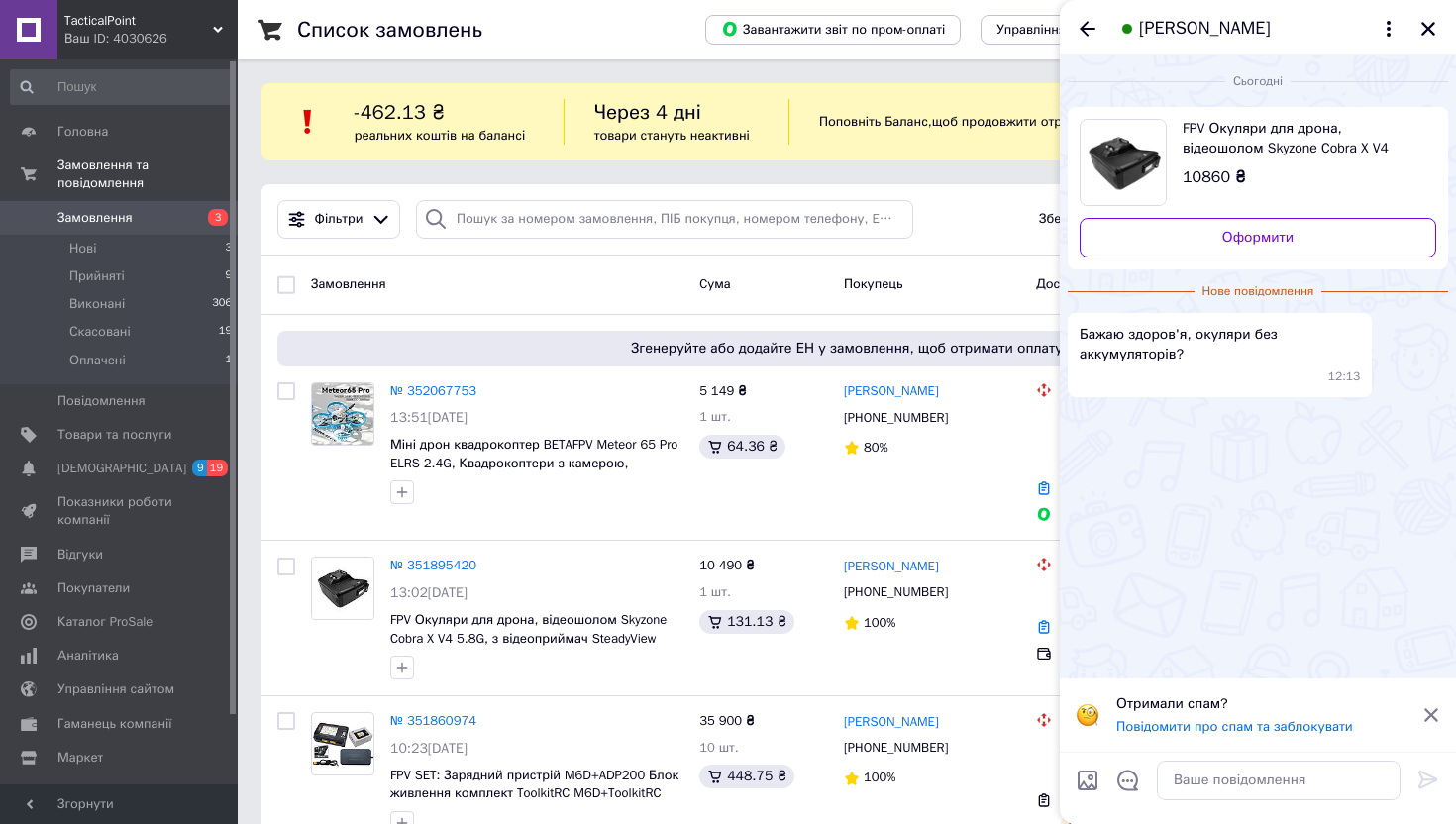 click on "[PERSON_NAME]" at bounding box center [1204, 29] 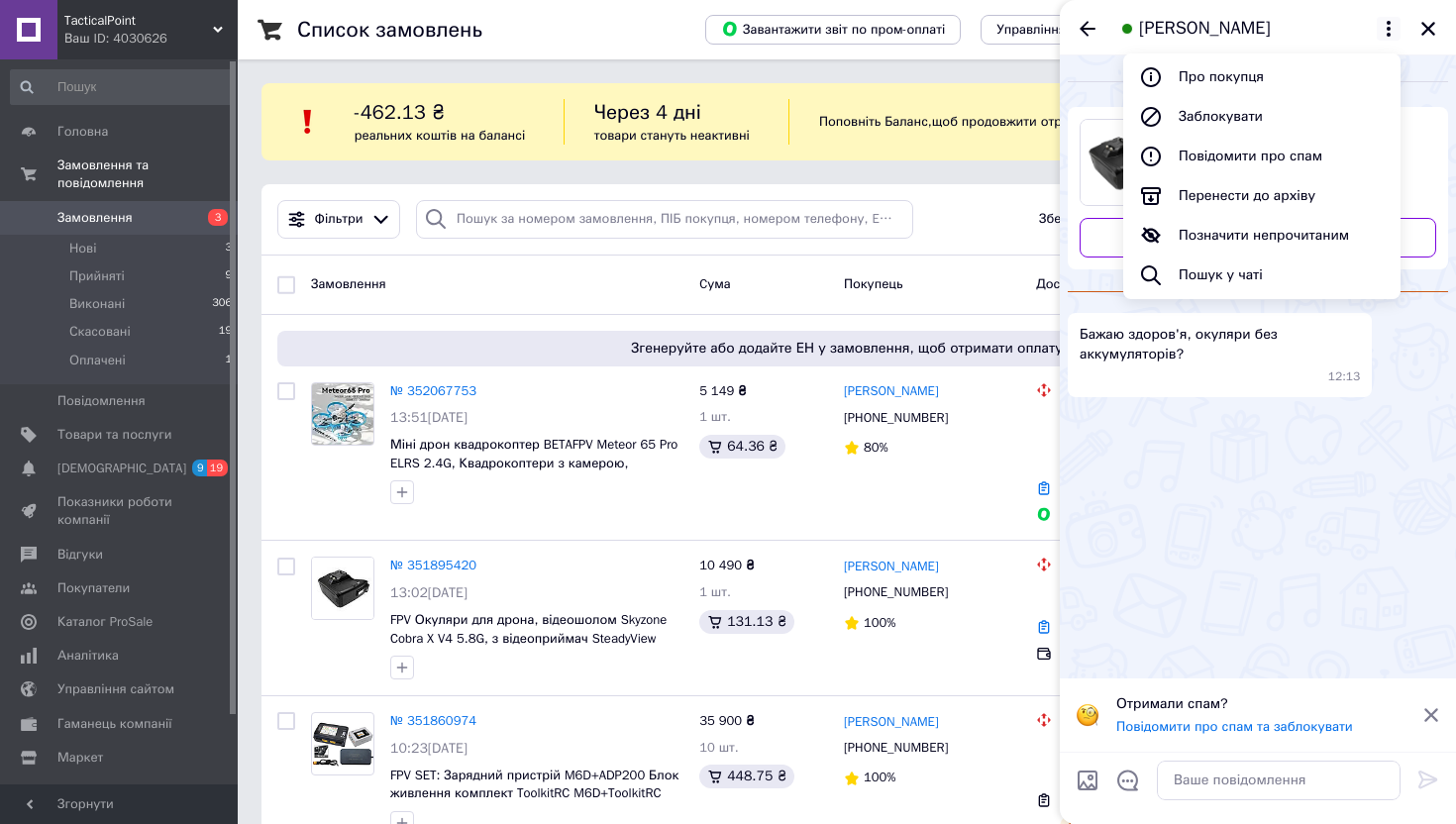 click on "[PERSON_NAME] Про покупця Заблокувати Повідомити про спам Перенести до архіву Позначити непрочитаним Пошук у чаті" at bounding box center (1258, 28) 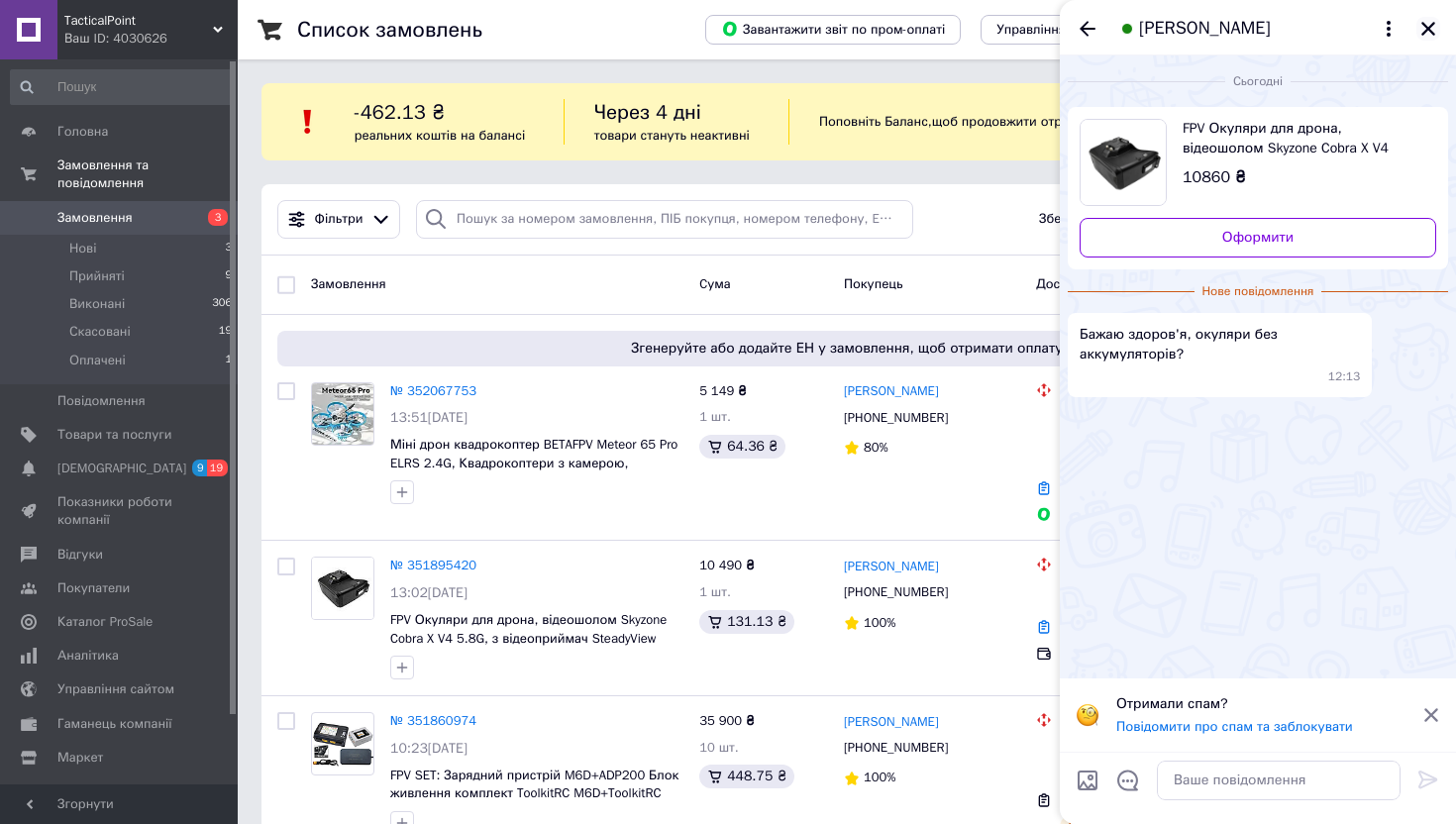 click 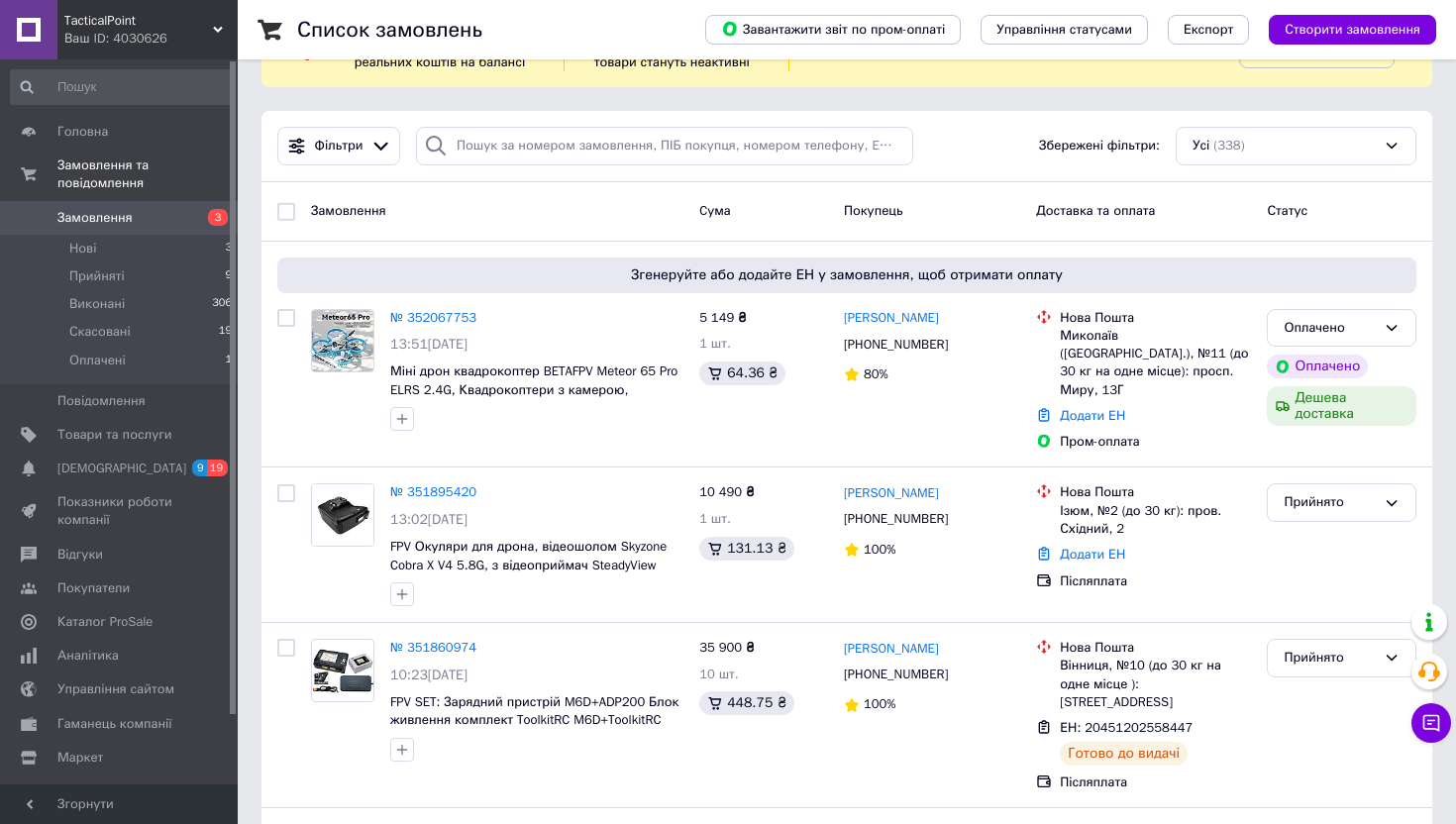 scroll, scrollTop: 88, scrollLeft: 0, axis: vertical 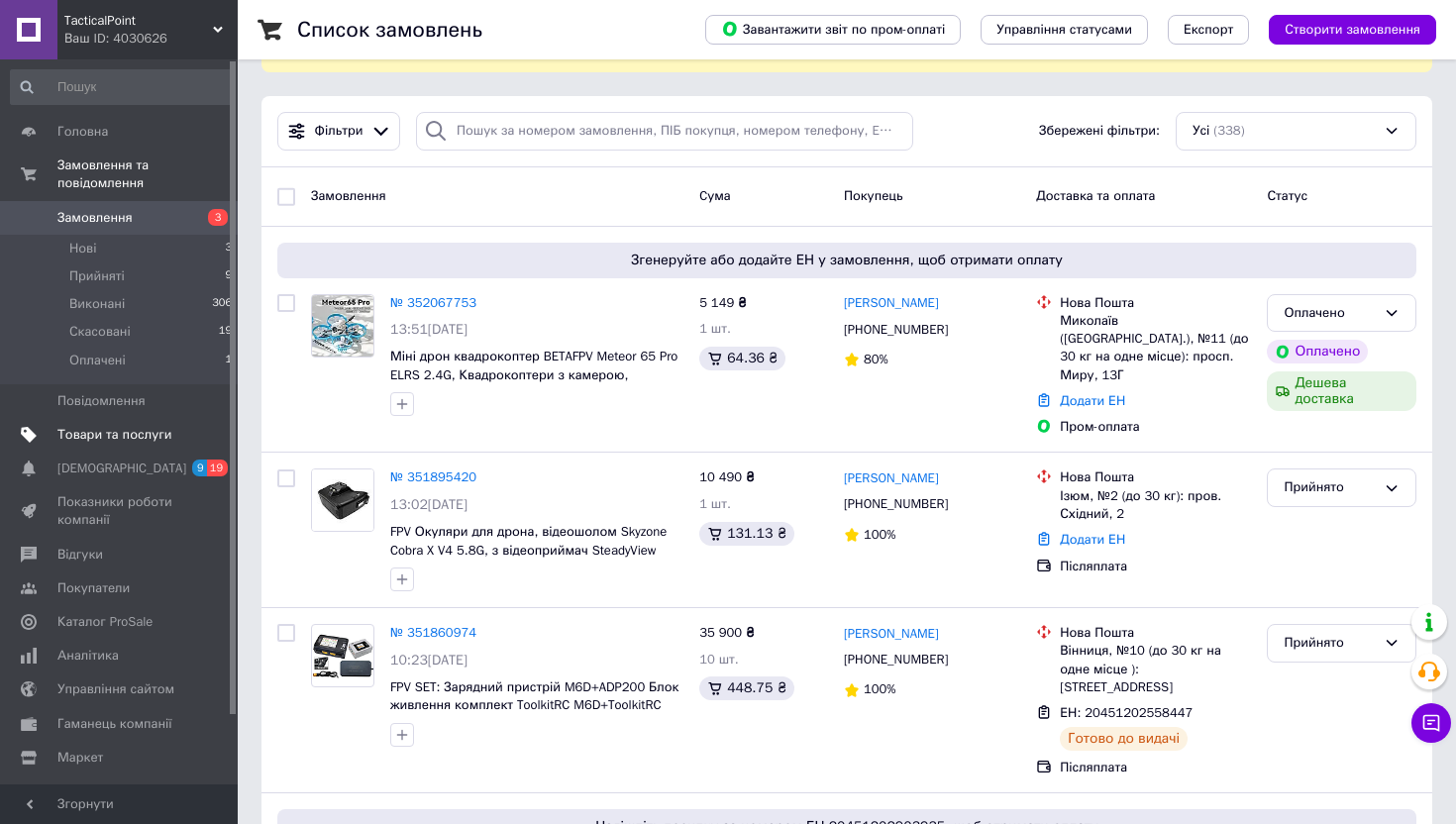 click on "Товари та послуги" at bounding box center [114, 435] 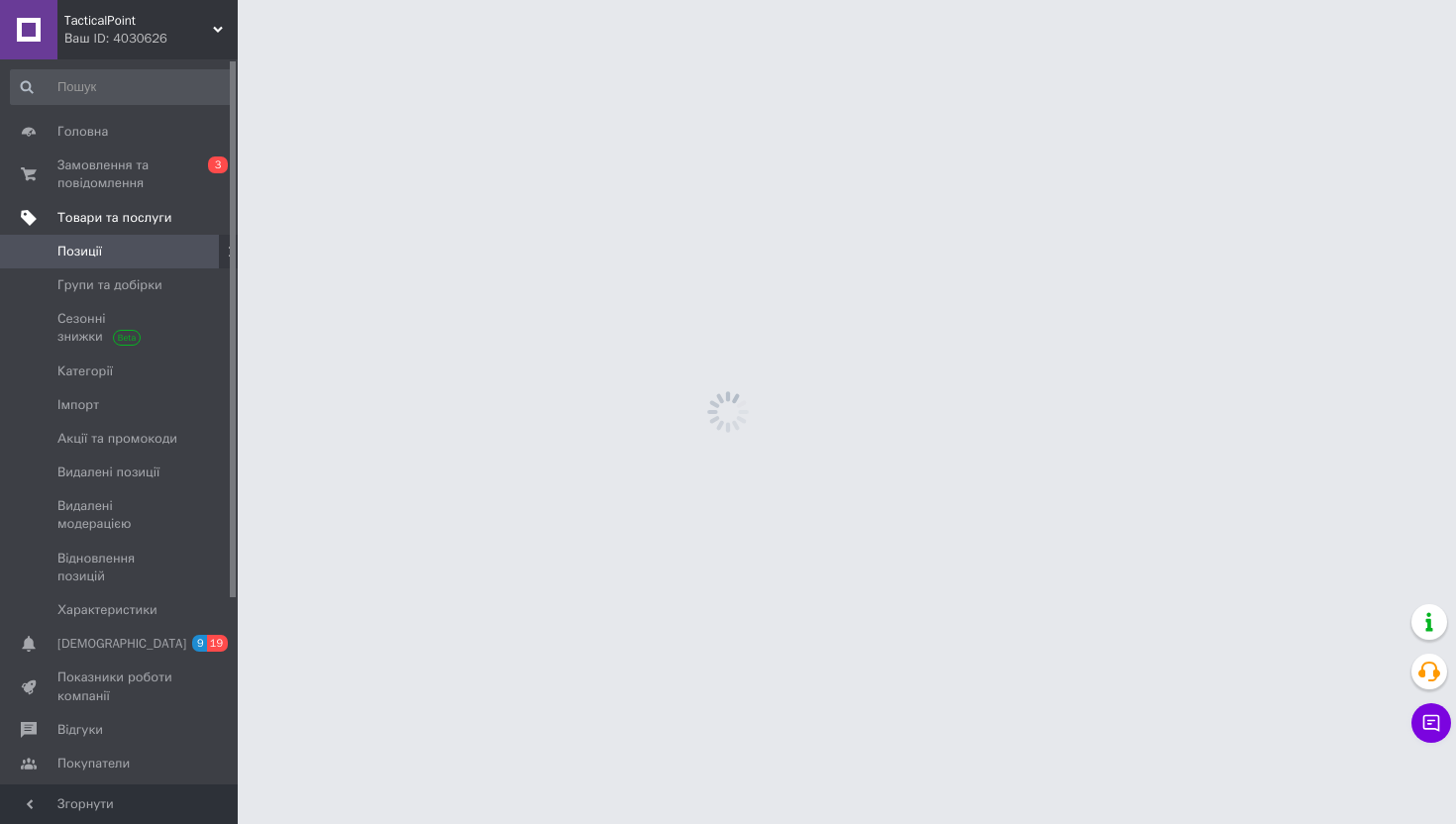 scroll, scrollTop: 0, scrollLeft: 0, axis: both 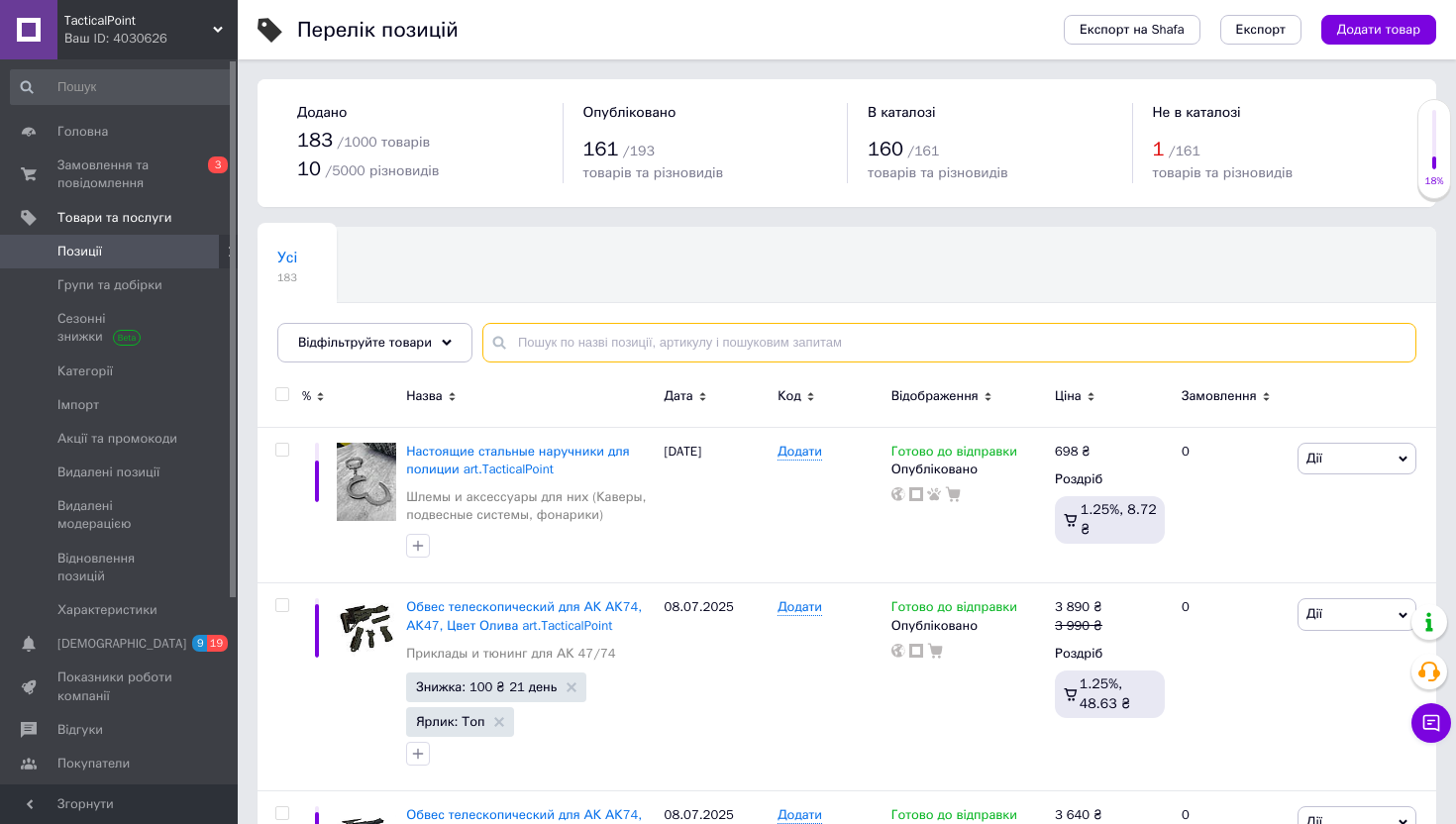 click at bounding box center [949, 343] 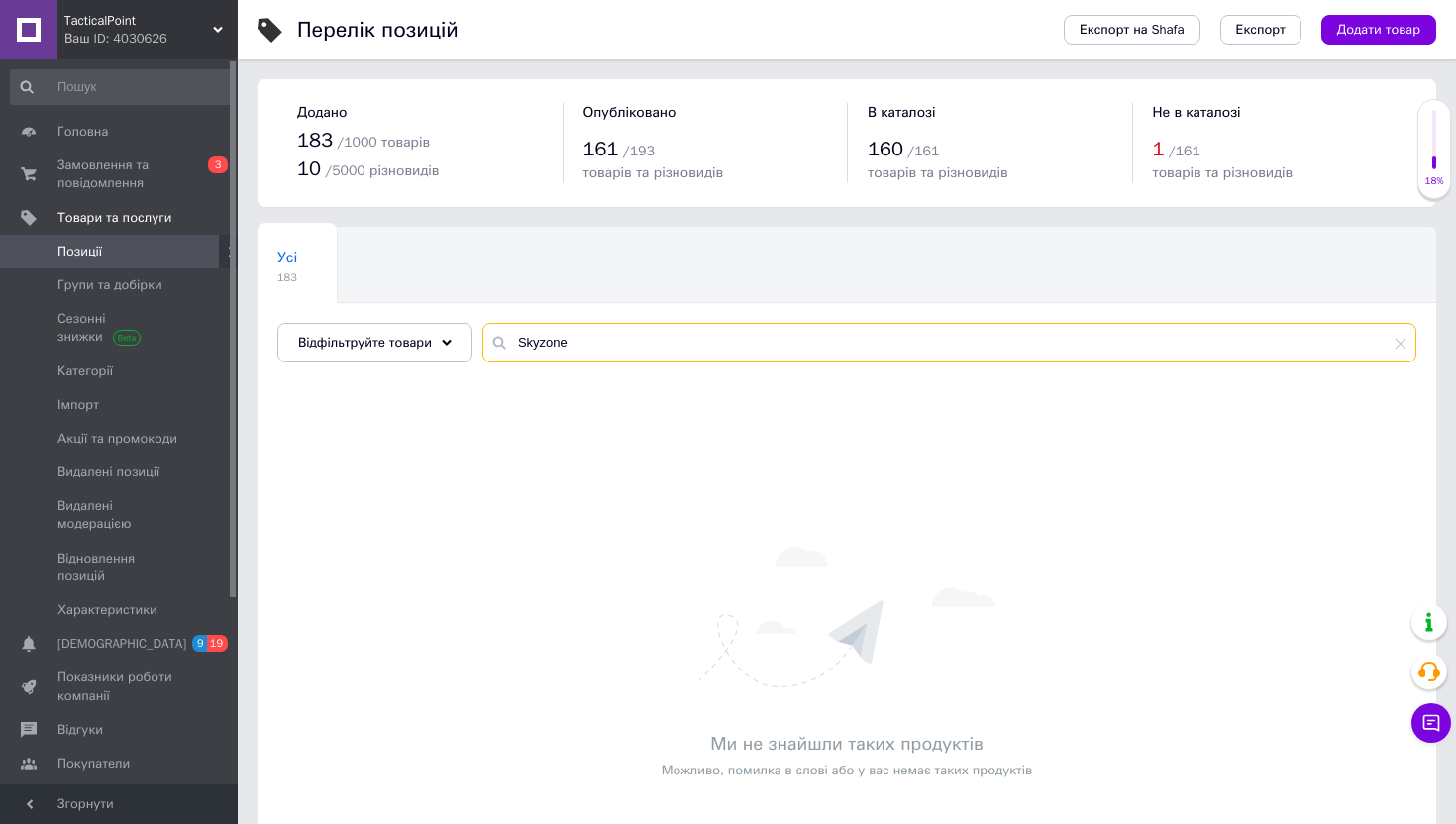 type on "Skyzone" 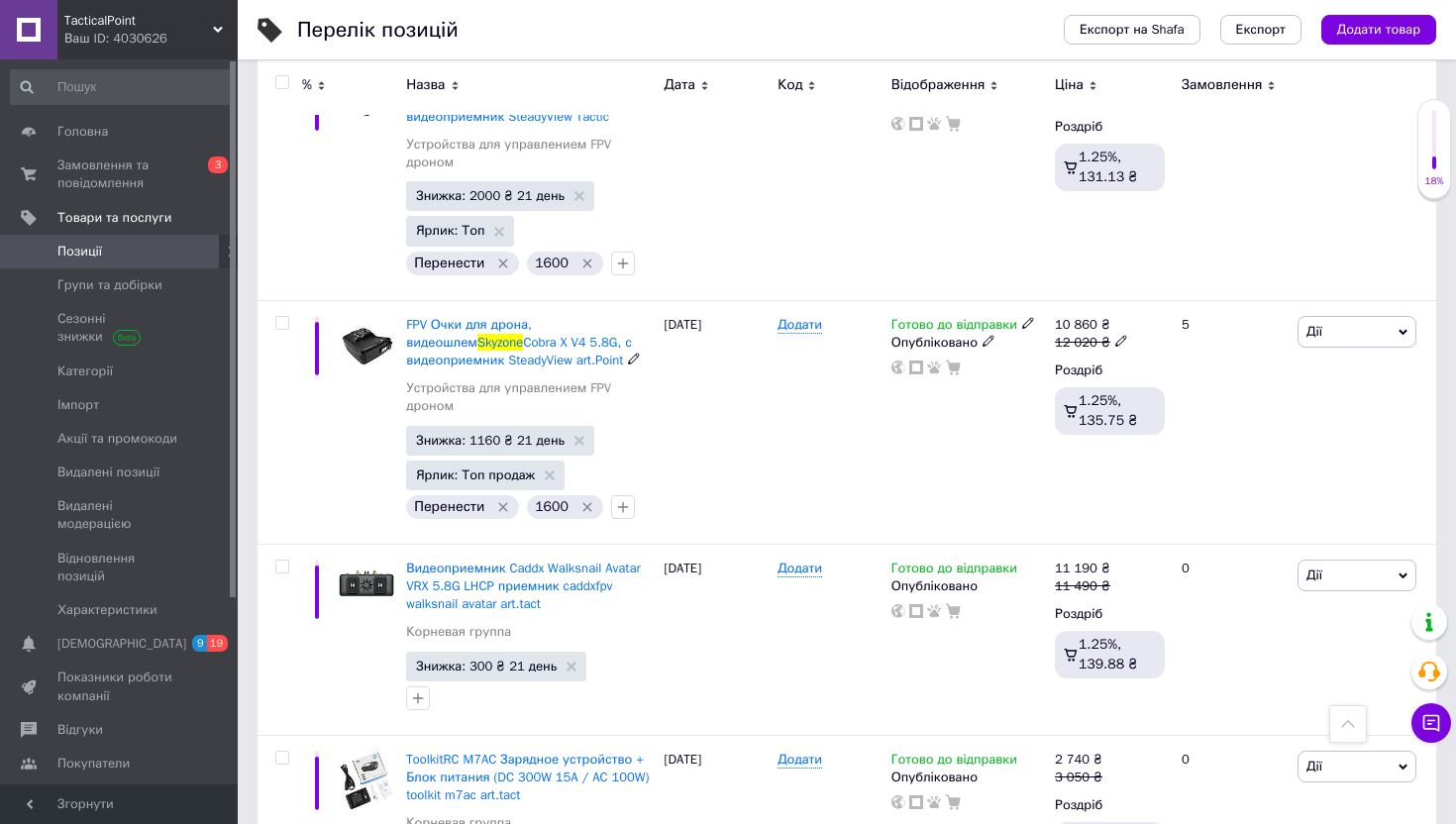 scroll, scrollTop: 848, scrollLeft: 0, axis: vertical 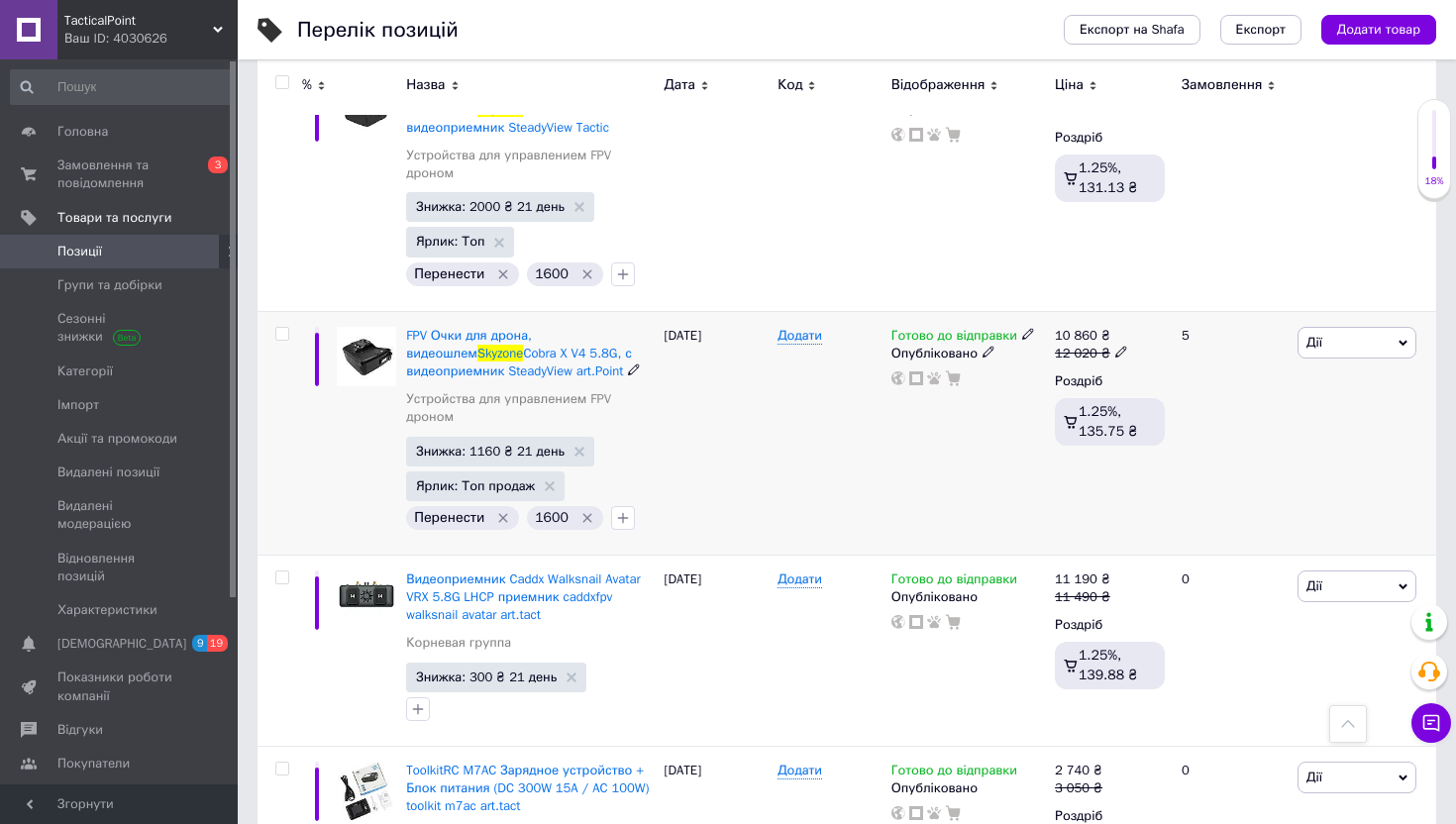 click 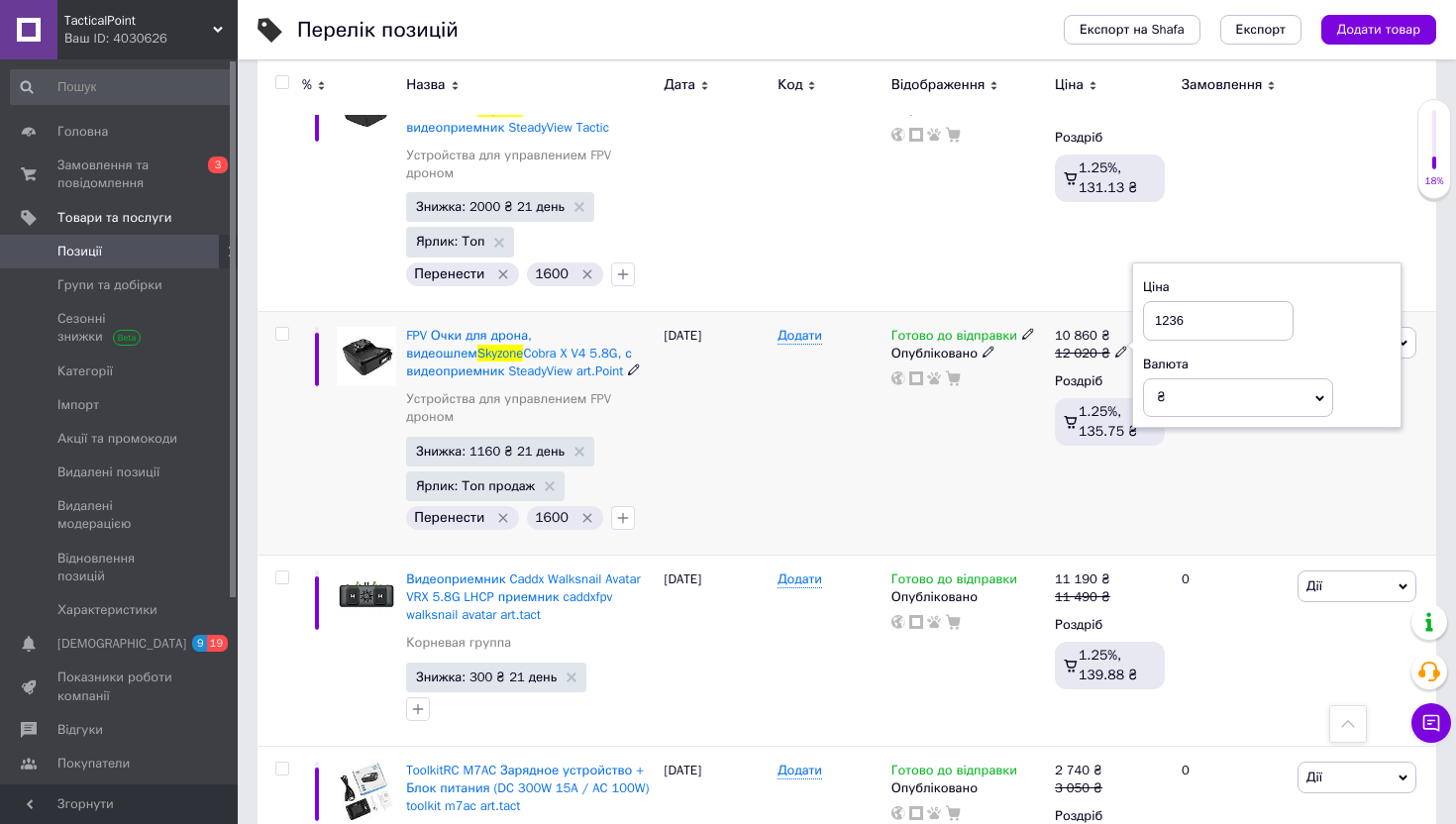 type on "12360" 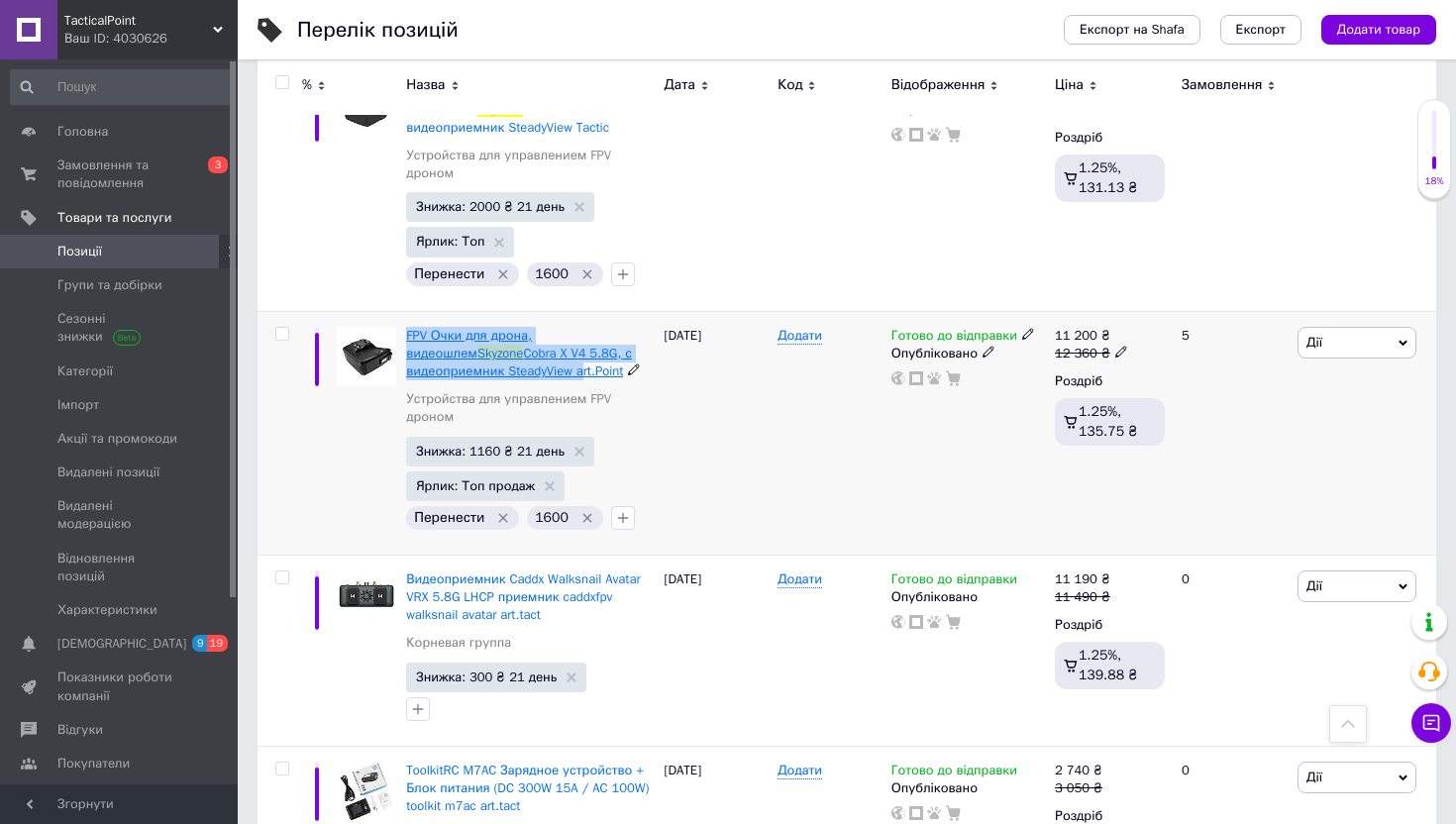 drag, startPoint x: 401, startPoint y: 304, endPoint x: 581, endPoint y: 355, distance: 187.08554 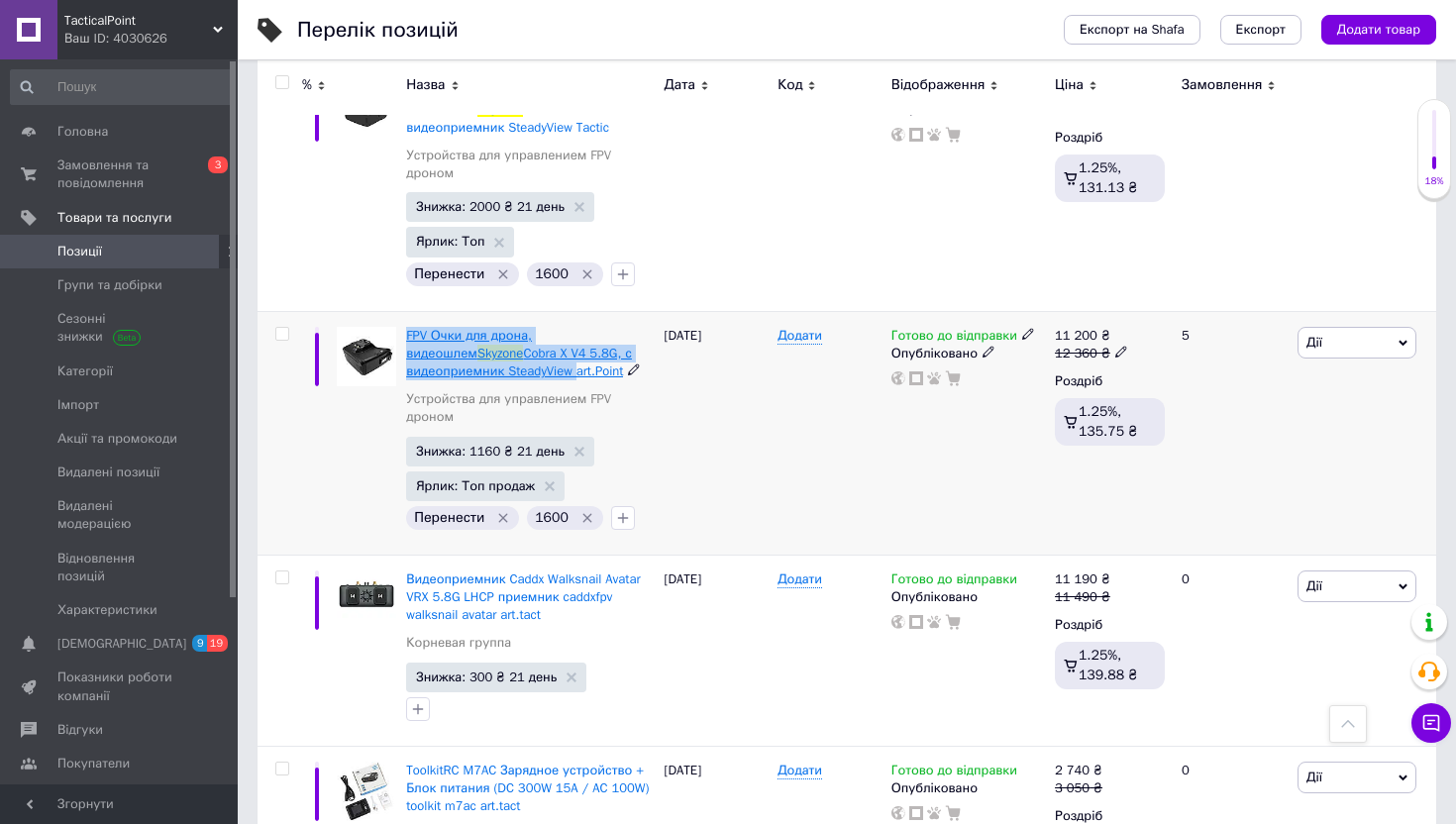 copy on "FPV Очки для дрона, видеошлем  Skyzone  Cobra X V4 5.8G, с видеоприемник SteadyView" 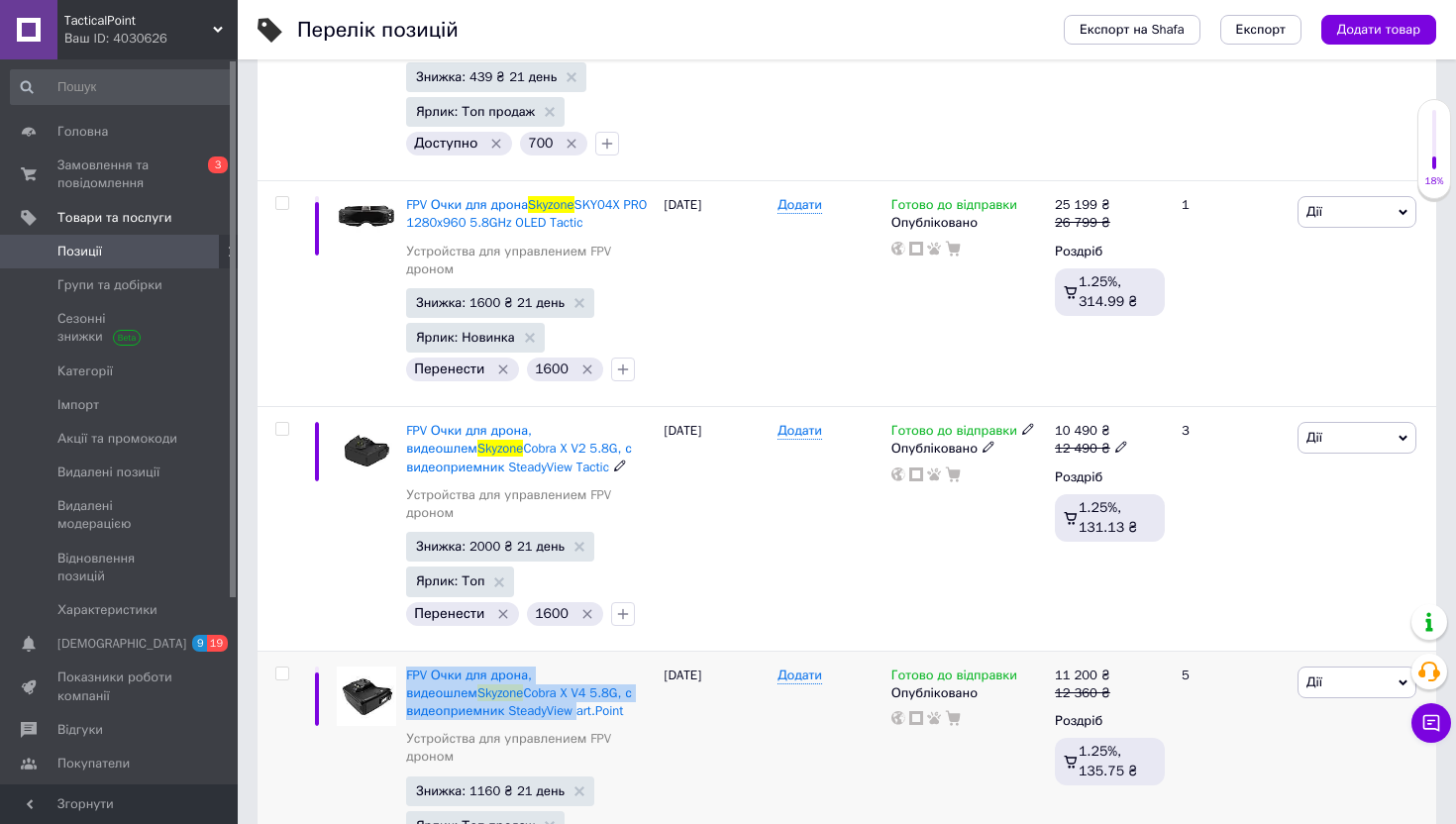 scroll, scrollTop: 517, scrollLeft: 0, axis: vertical 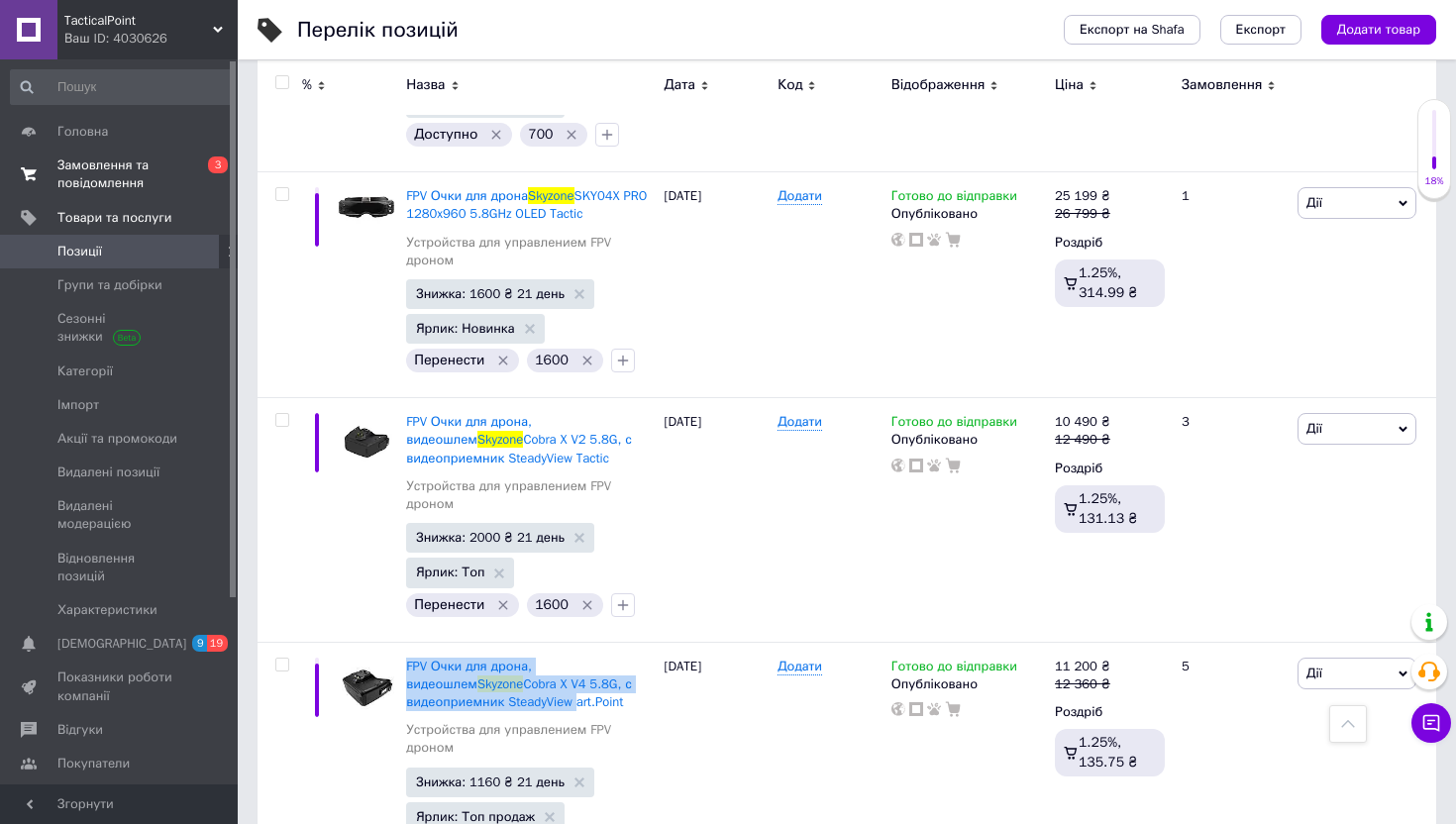 click on "Замовлення та повідомлення 0 3" at bounding box center [122, 174] 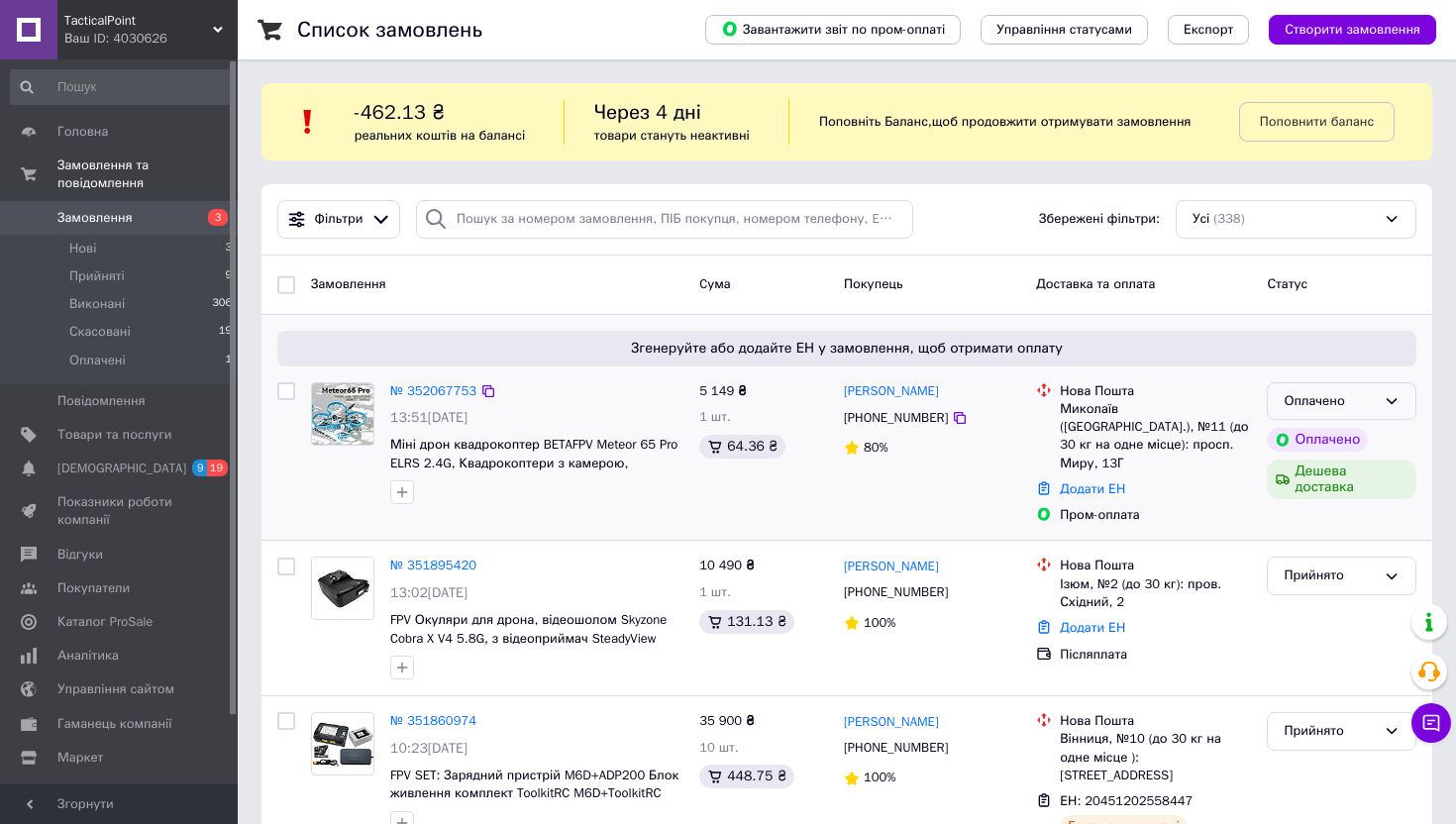 click 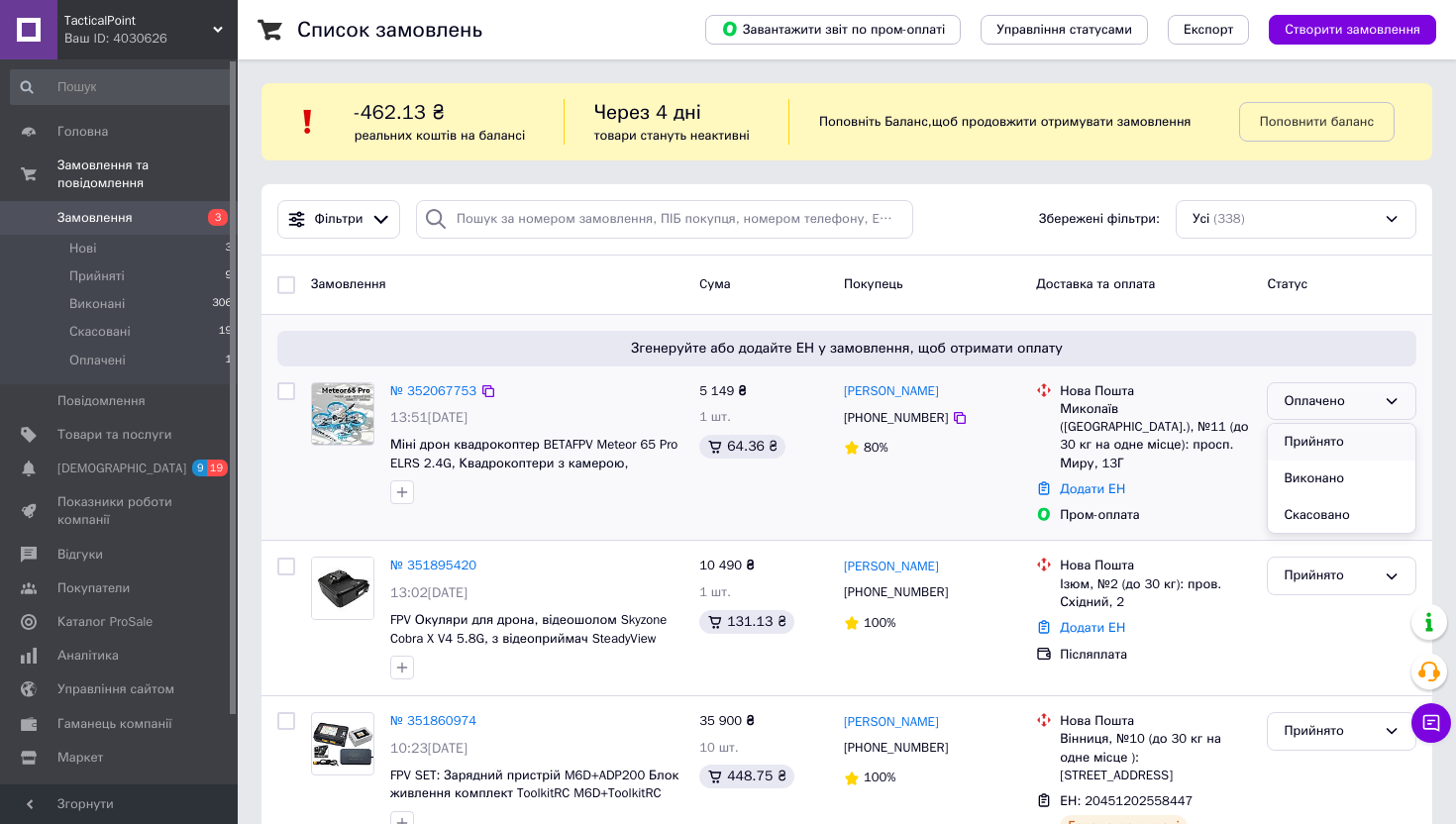 click on "Прийнято" at bounding box center (1341, 442) 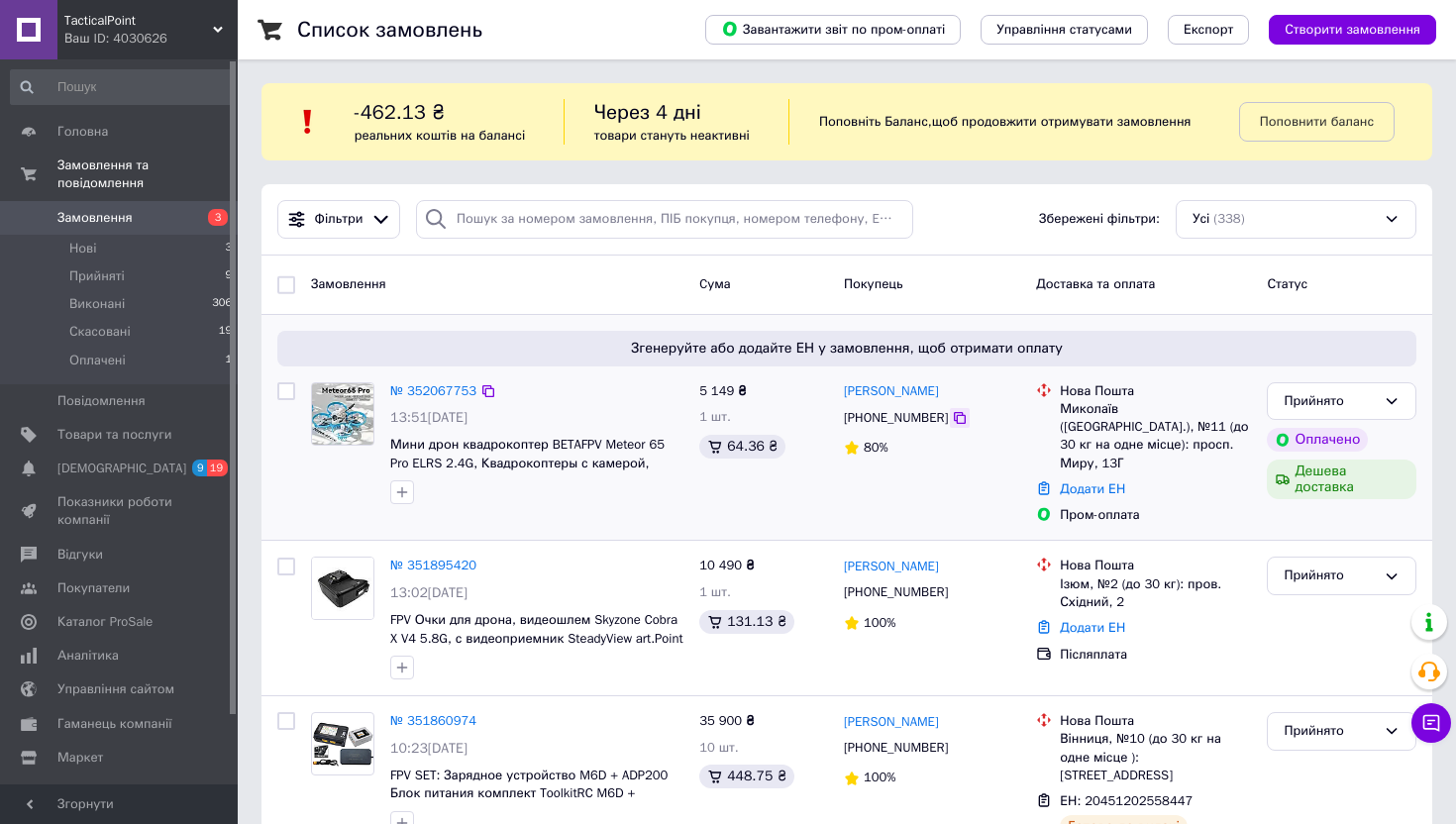 click at bounding box center (960, 418) 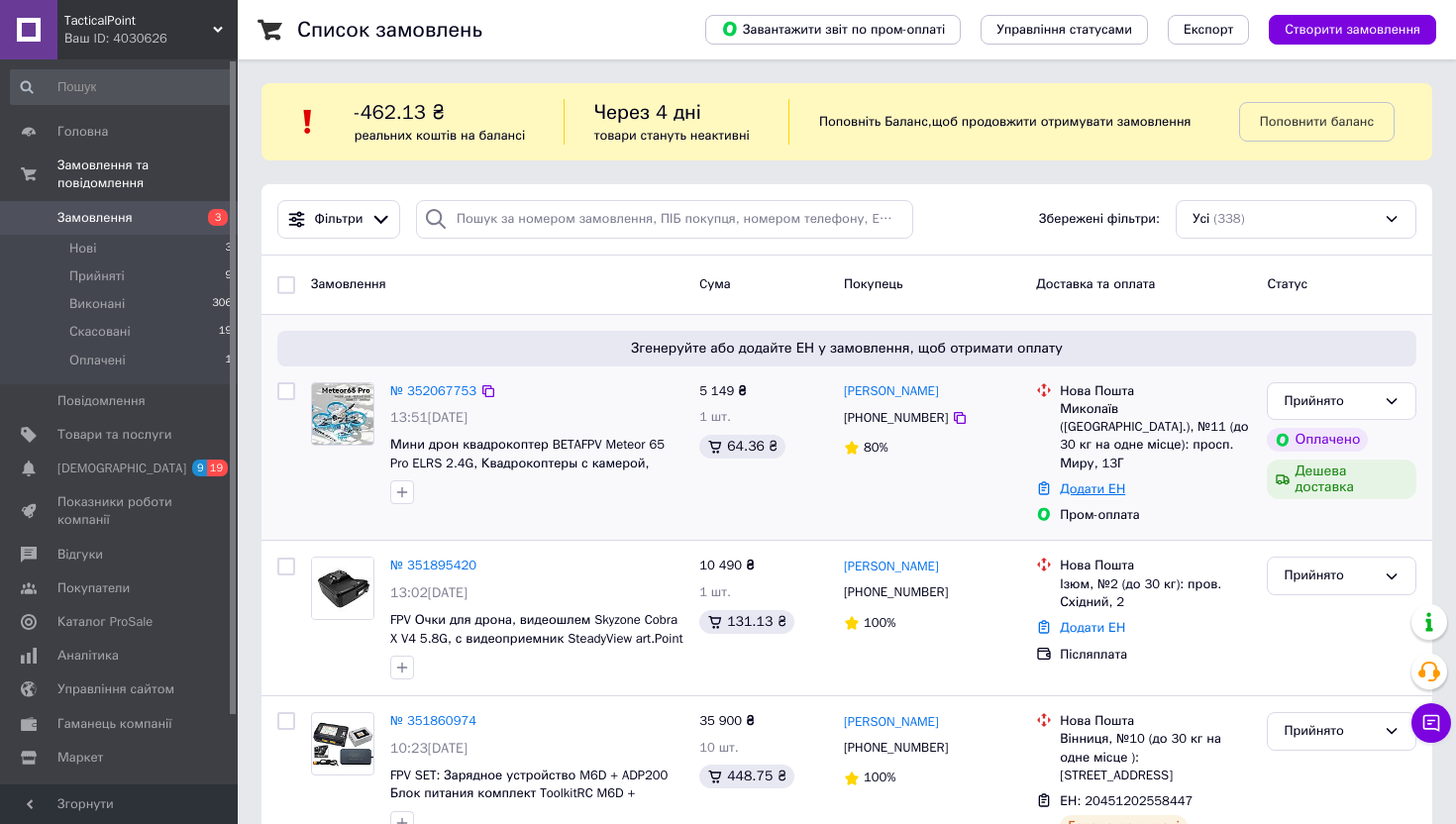 click on "Додати ЕН" at bounding box center [1092, 488] 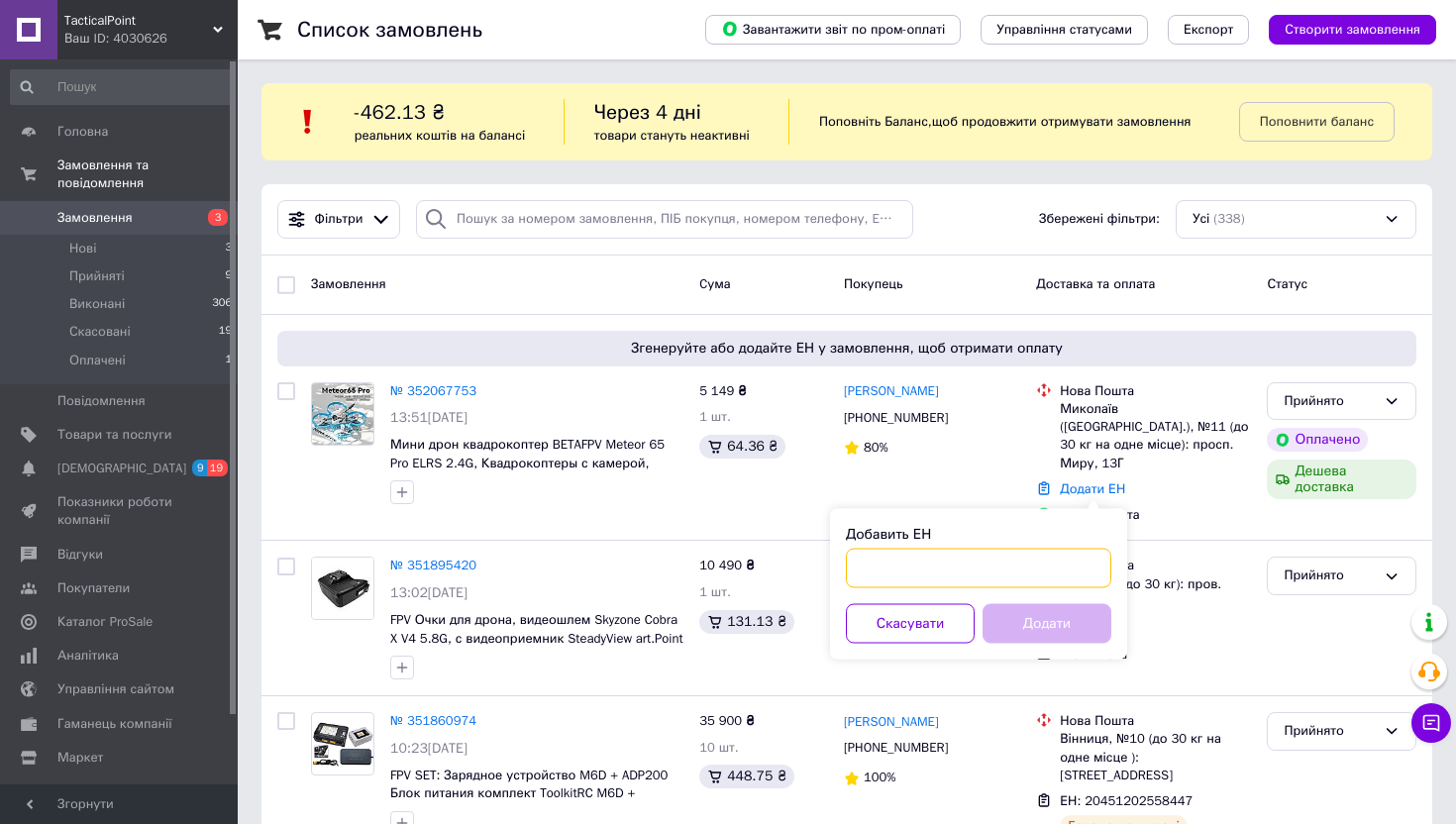 click on "Добавить ЕН" at bounding box center [979, 568] 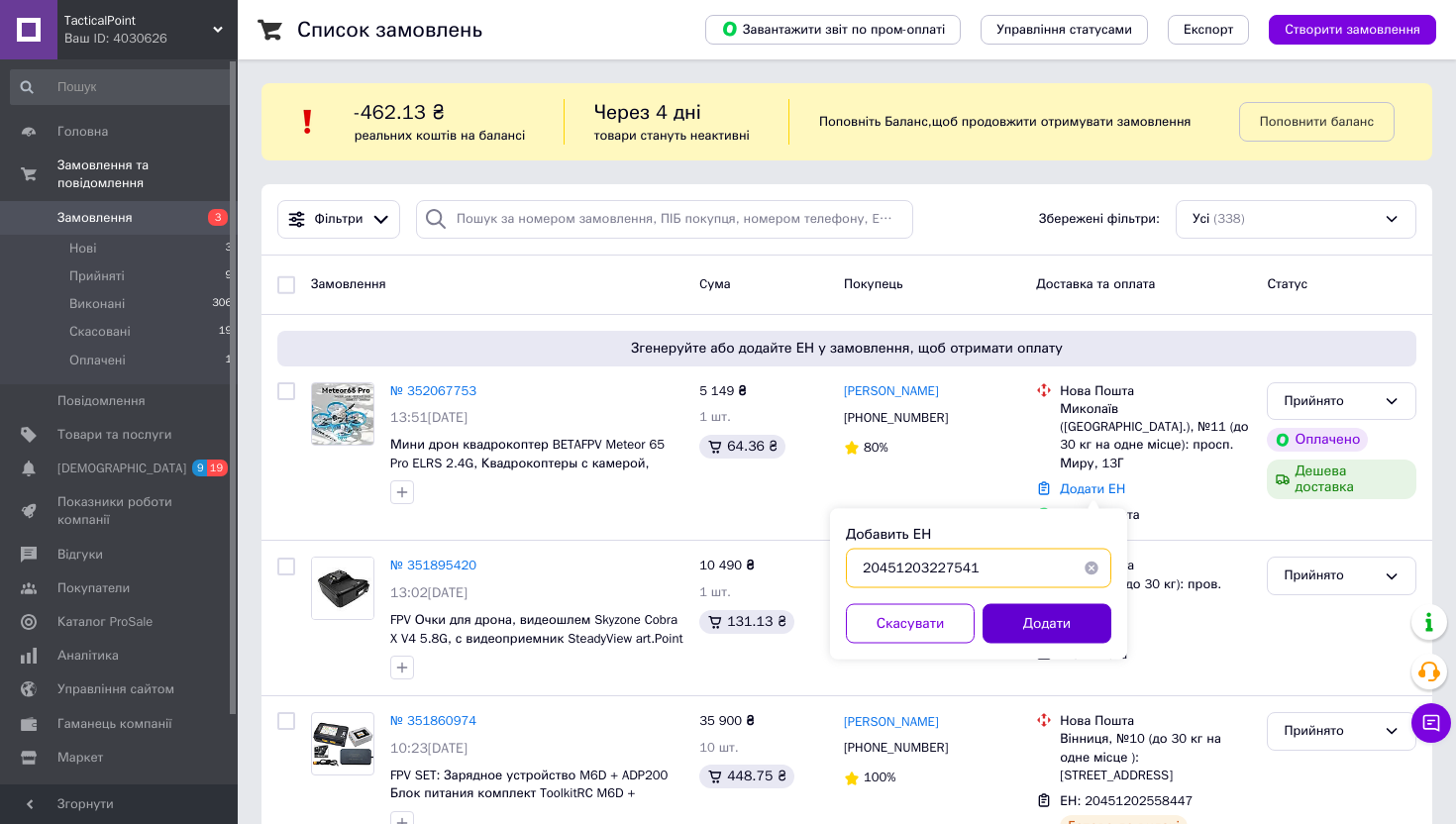 type on "20451203227541" 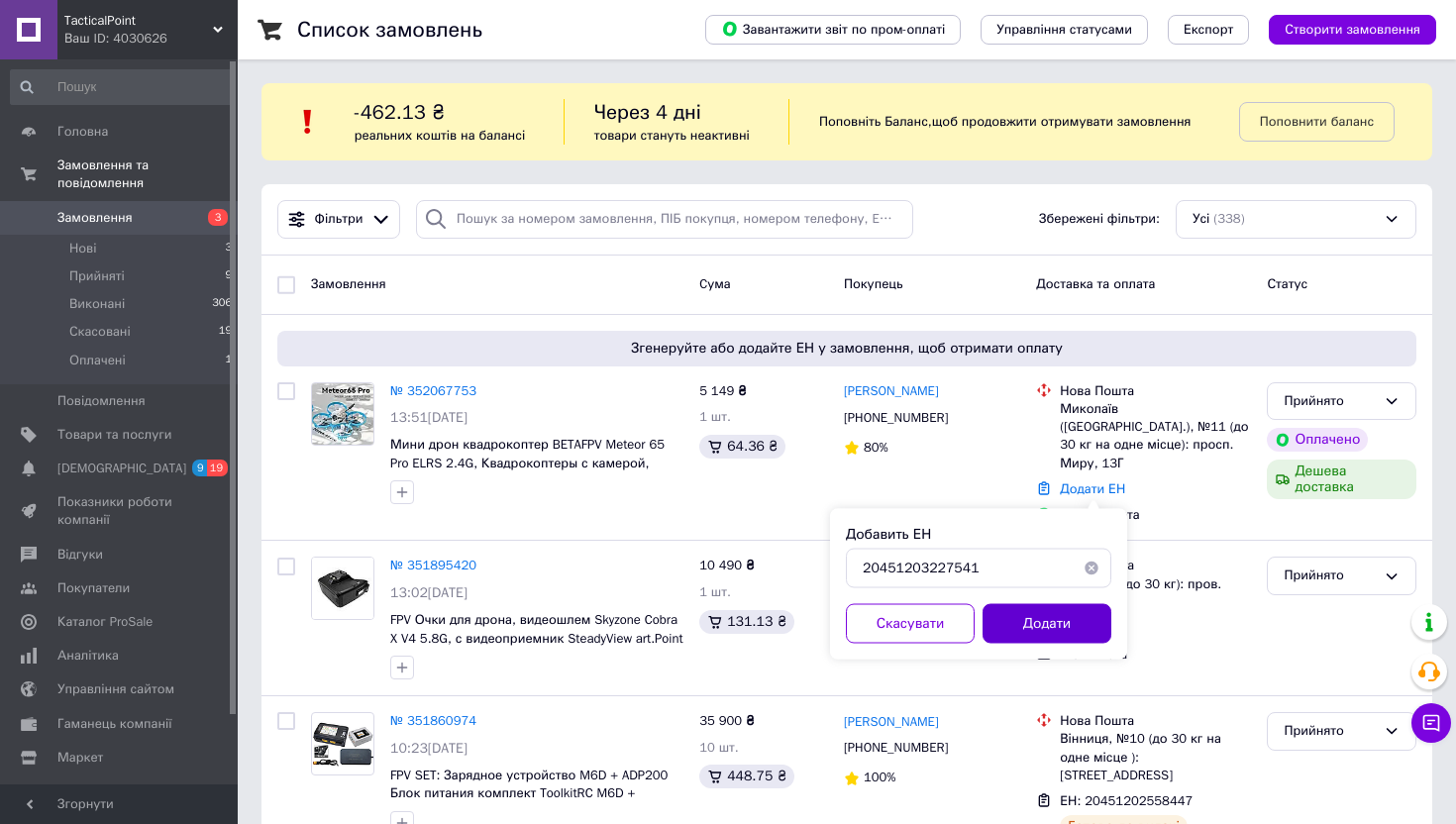 click on "Додати" at bounding box center (1047, 624) 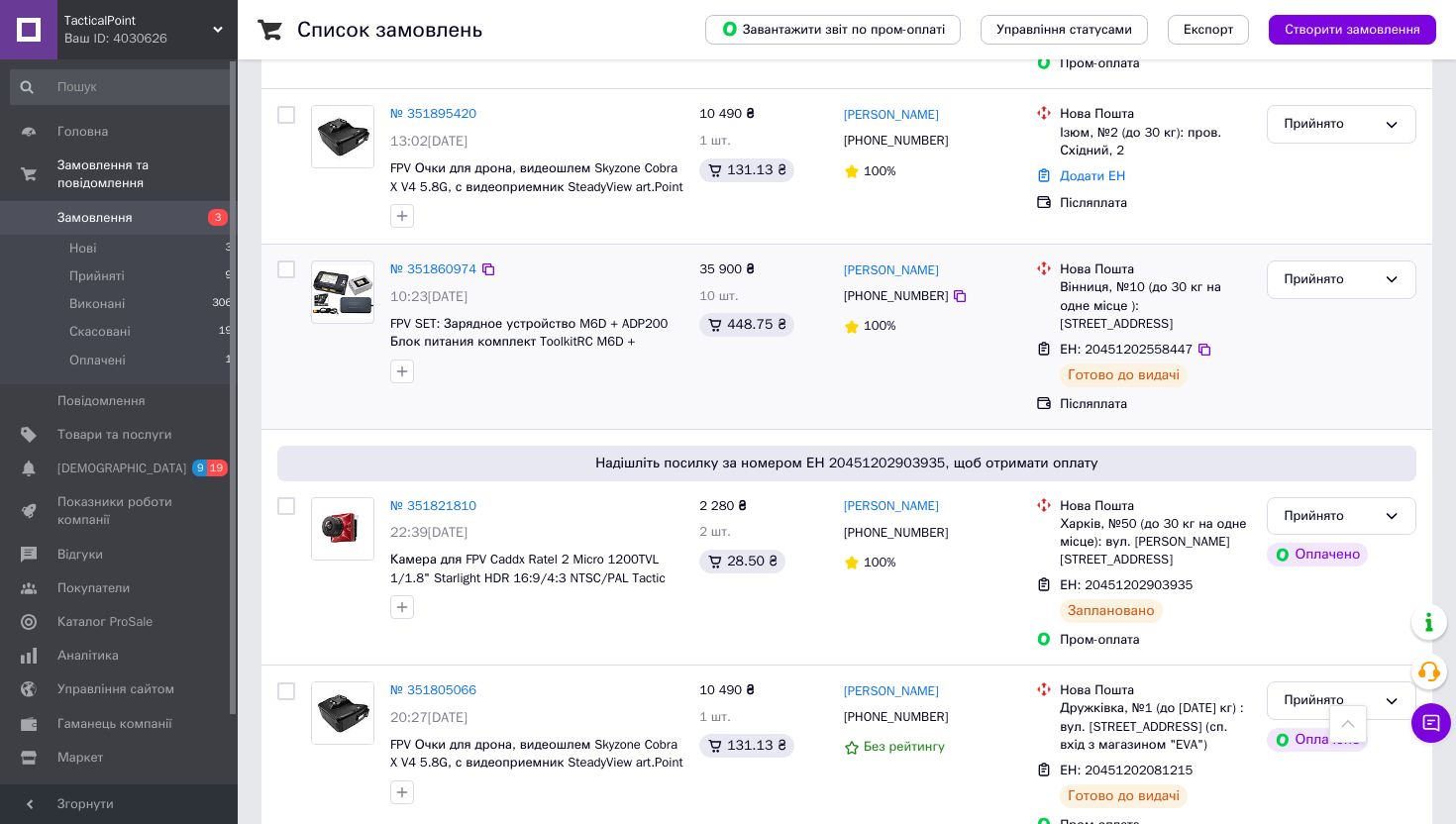 scroll, scrollTop: 0, scrollLeft: 0, axis: both 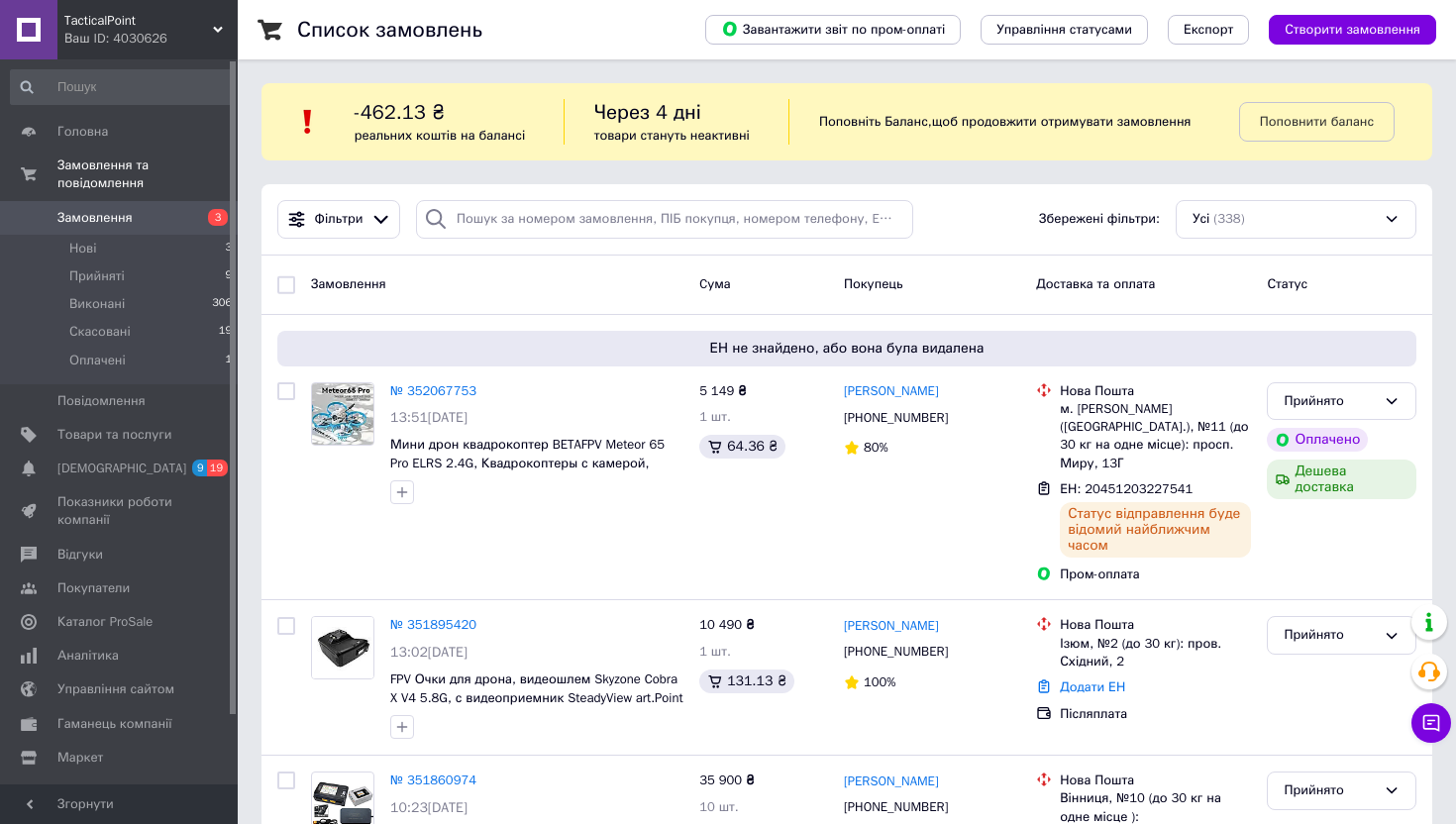click on "Замовлення 3" at bounding box center [122, 218] 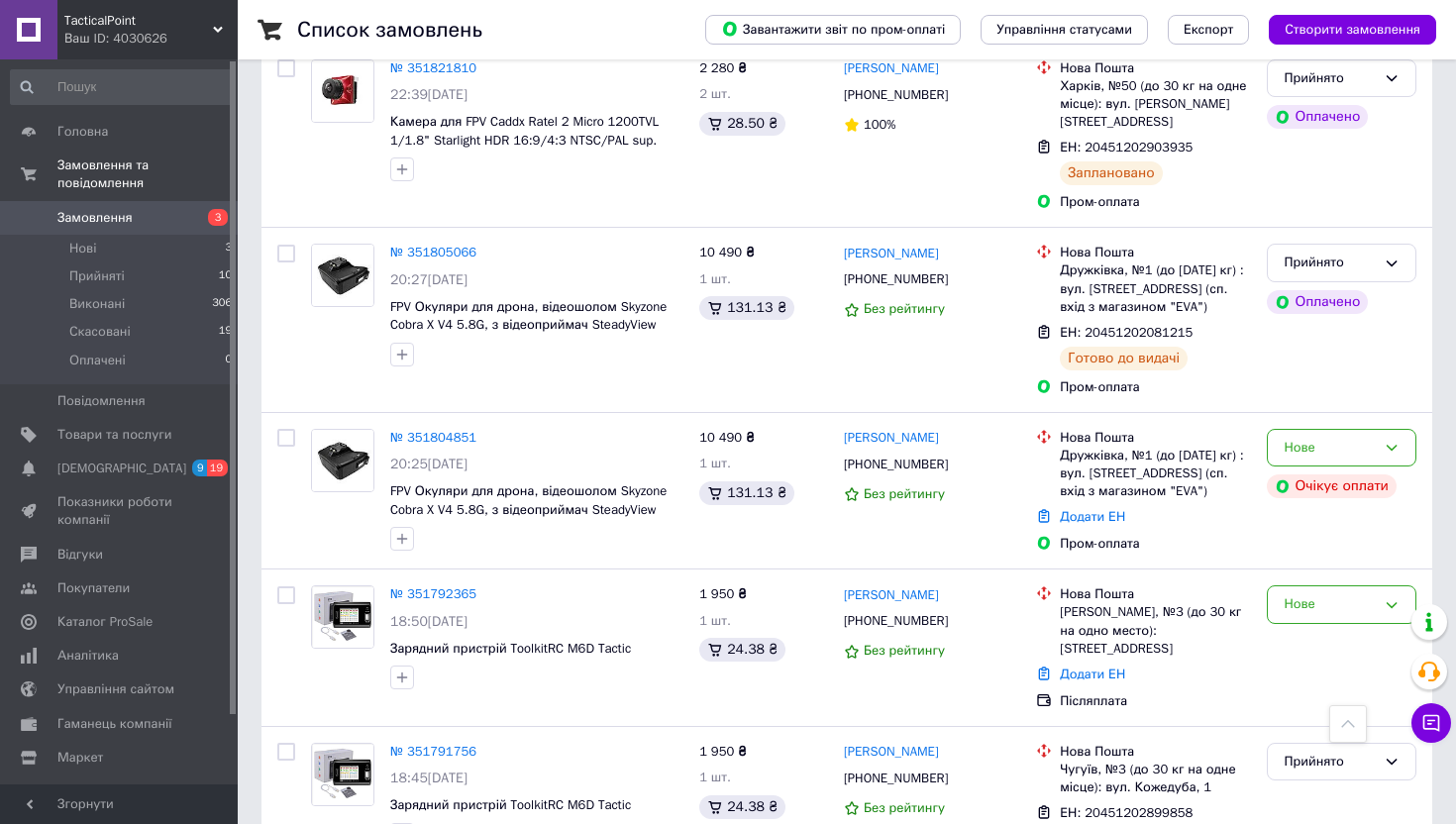 scroll, scrollTop: 913, scrollLeft: 0, axis: vertical 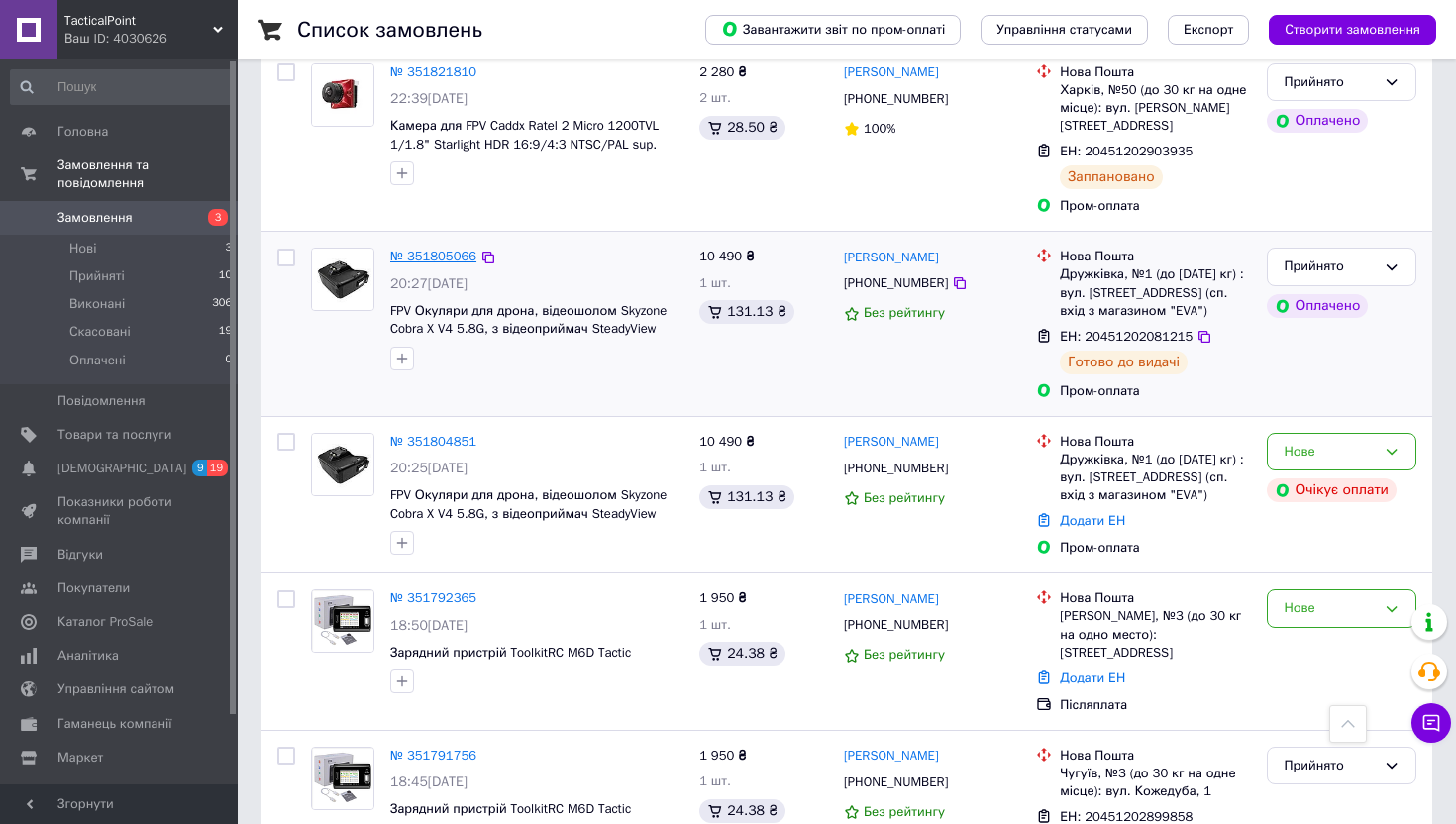 click on "№ 351805066" at bounding box center (433, 256) 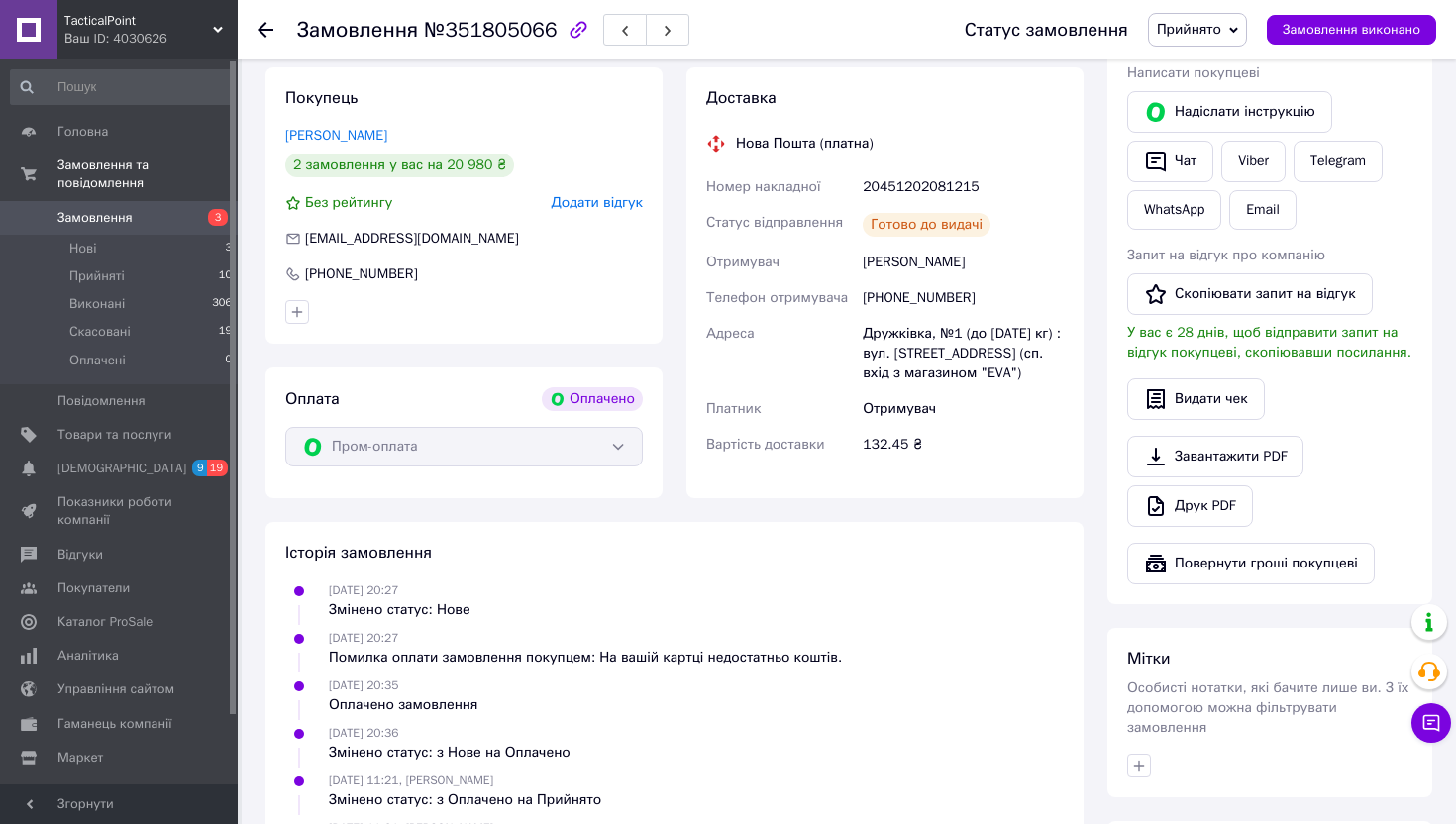 scroll, scrollTop: 944, scrollLeft: 0, axis: vertical 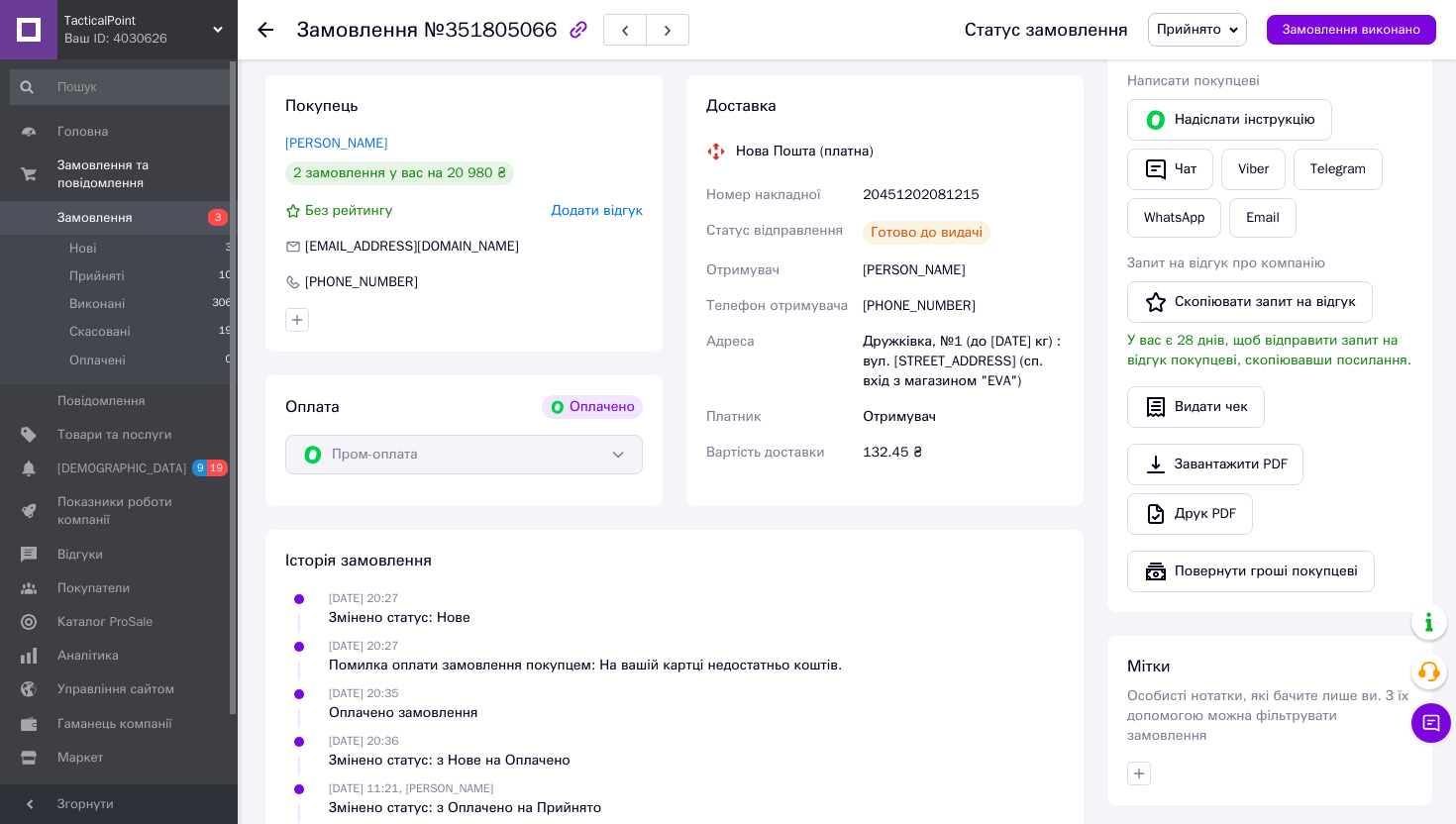 click at bounding box center [265, 30] 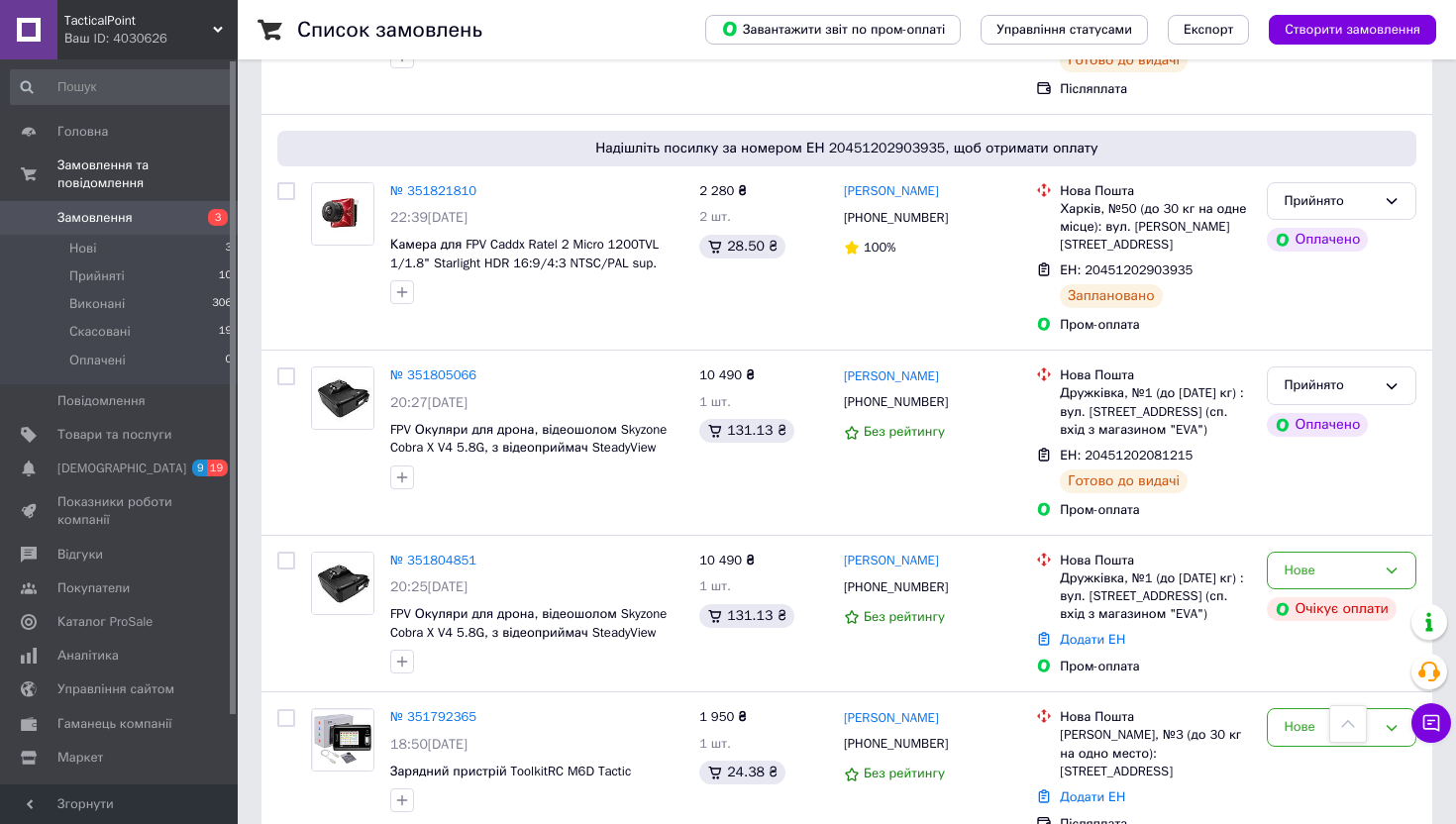 scroll, scrollTop: 815, scrollLeft: 0, axis: vertical 